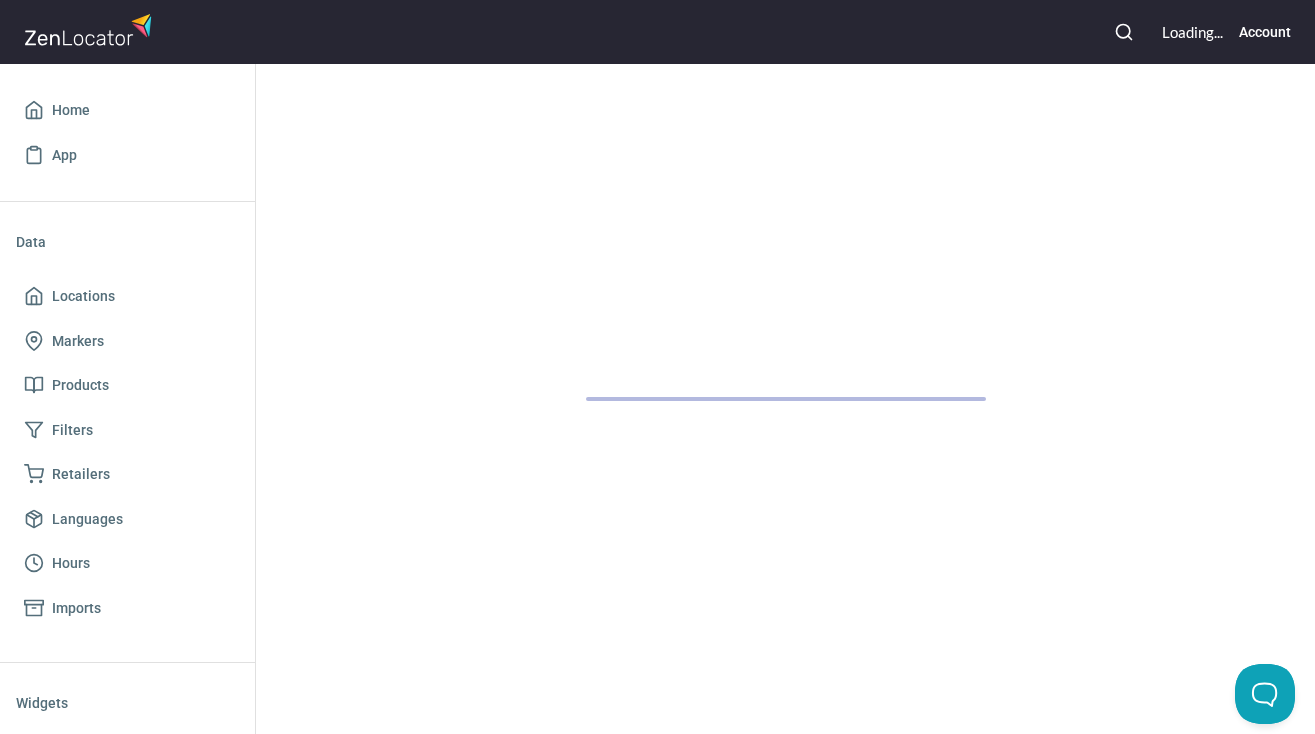 scroll, scrollTop: 0, scrollLeft: 0, axis: both 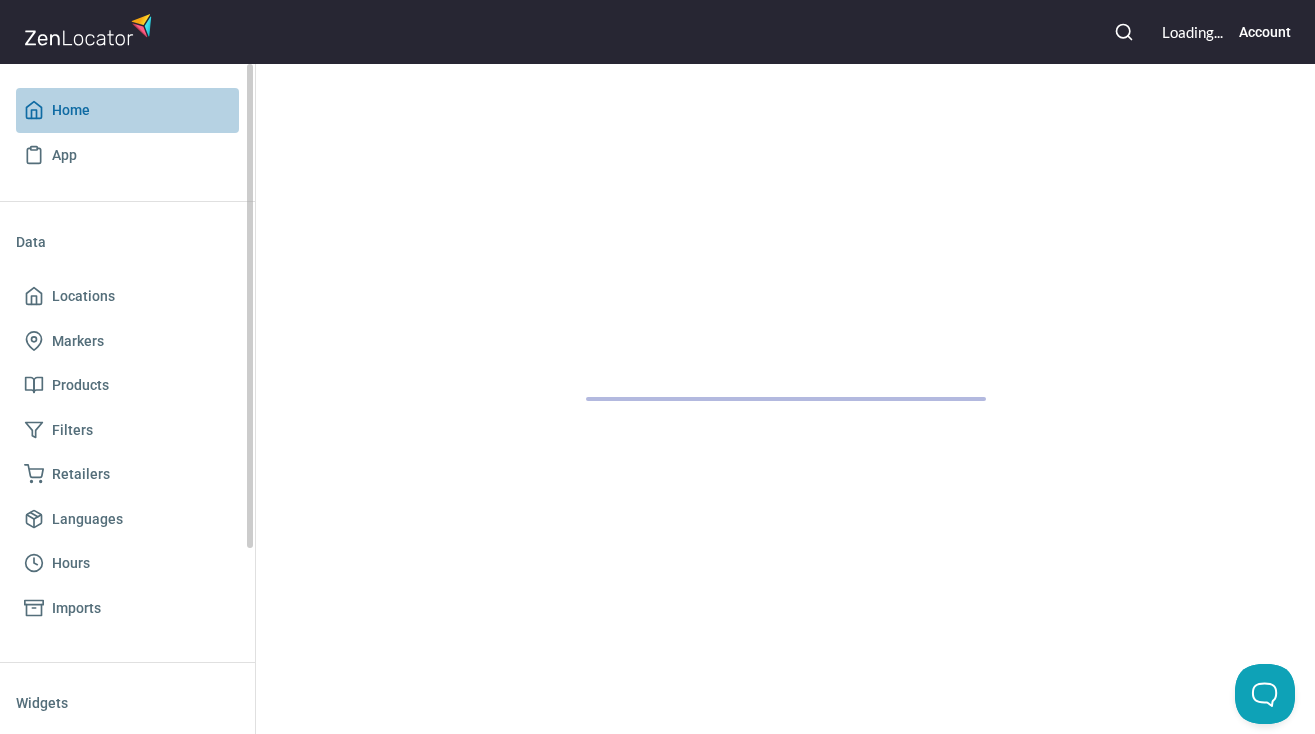 click on "Home" at bounding box center [71, 110] 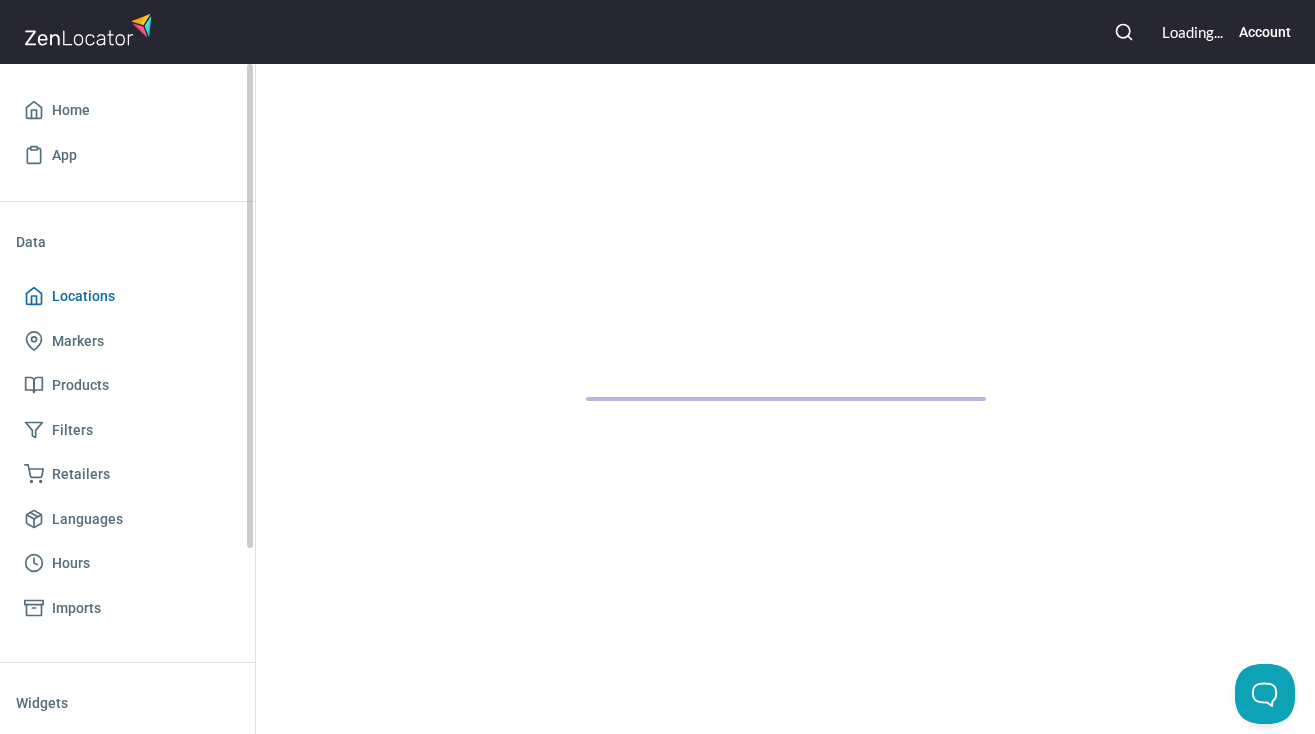 click on "Locations" at bounding box center (83, 296) 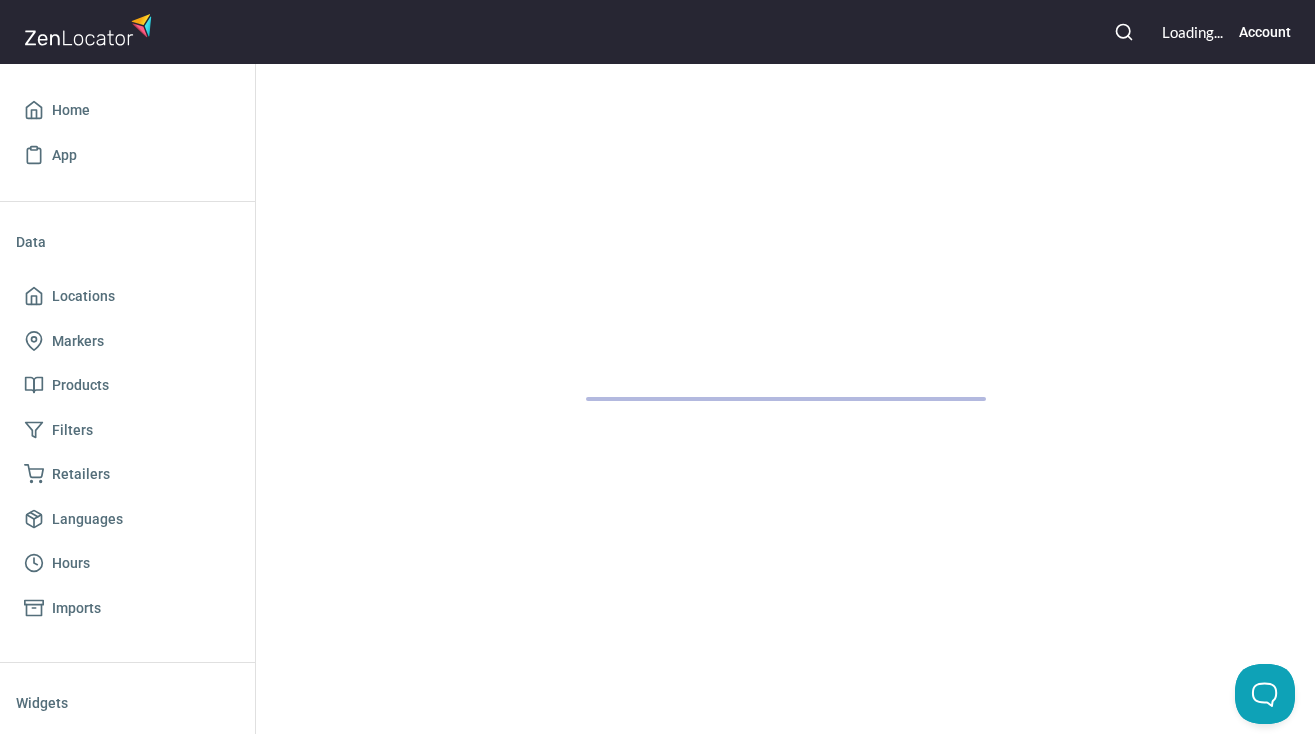 click at bounding box center (91, 29) 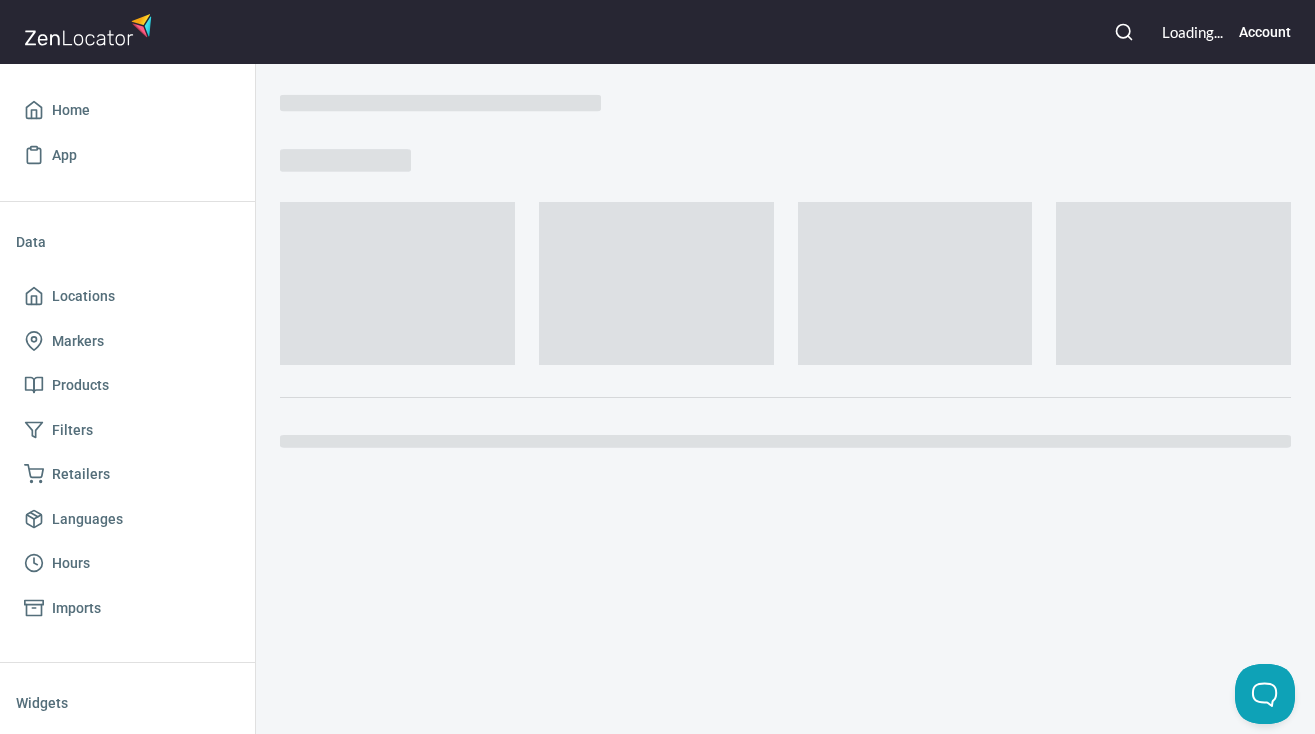 scroll, scrollTop: 0, scrollLeft: 0, axis: both 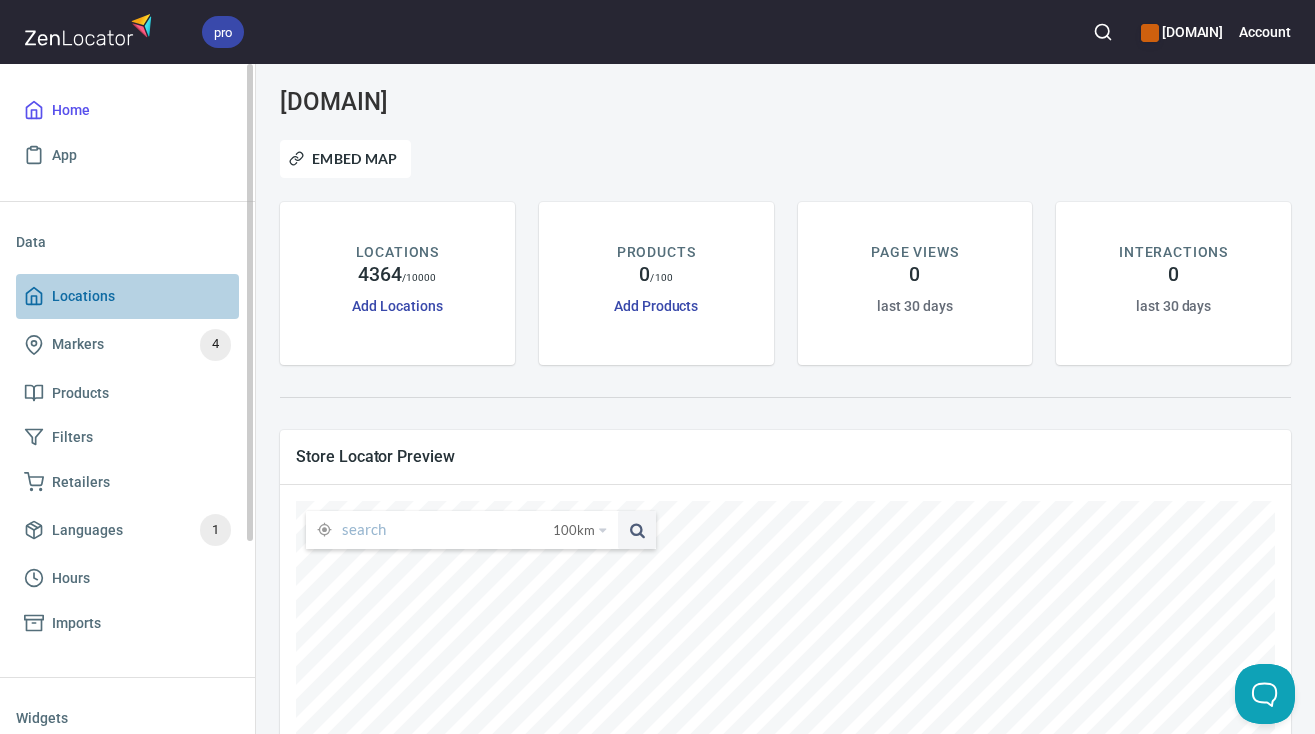 click on "Locations" at bounding box center (83, 296) 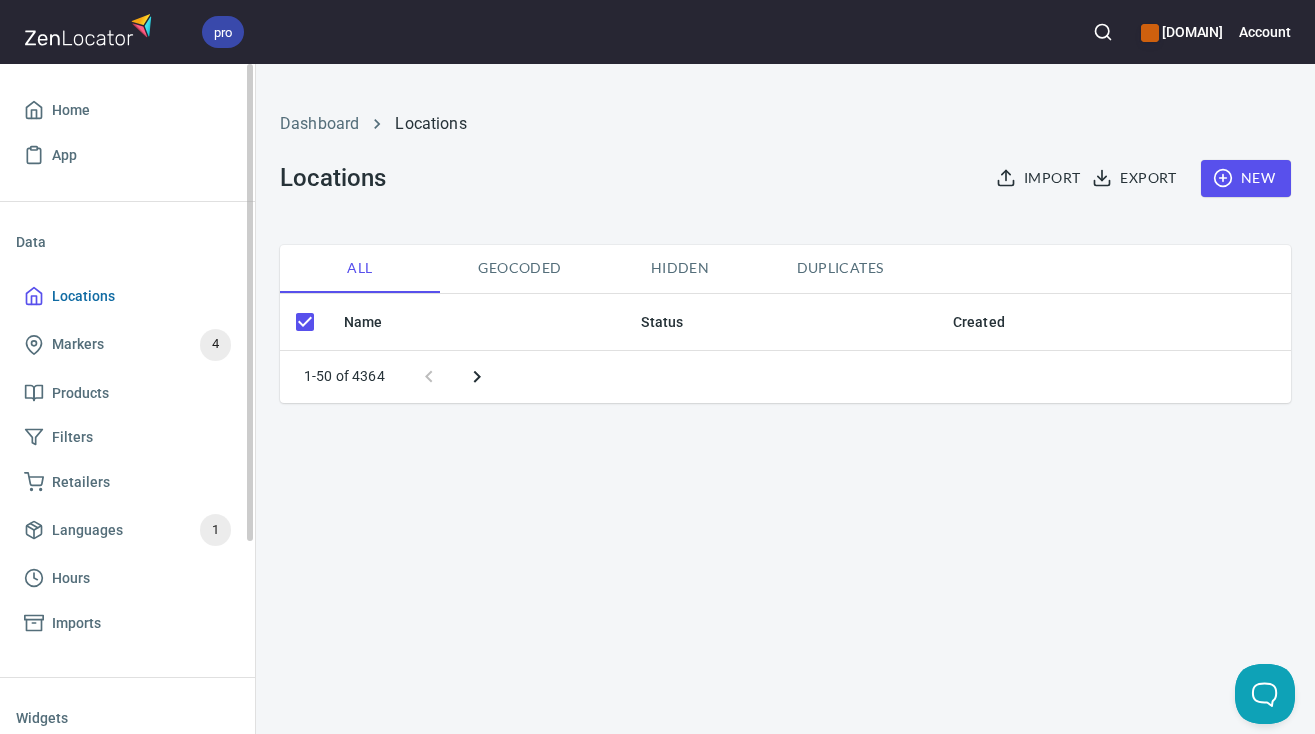 checkbox on "false" 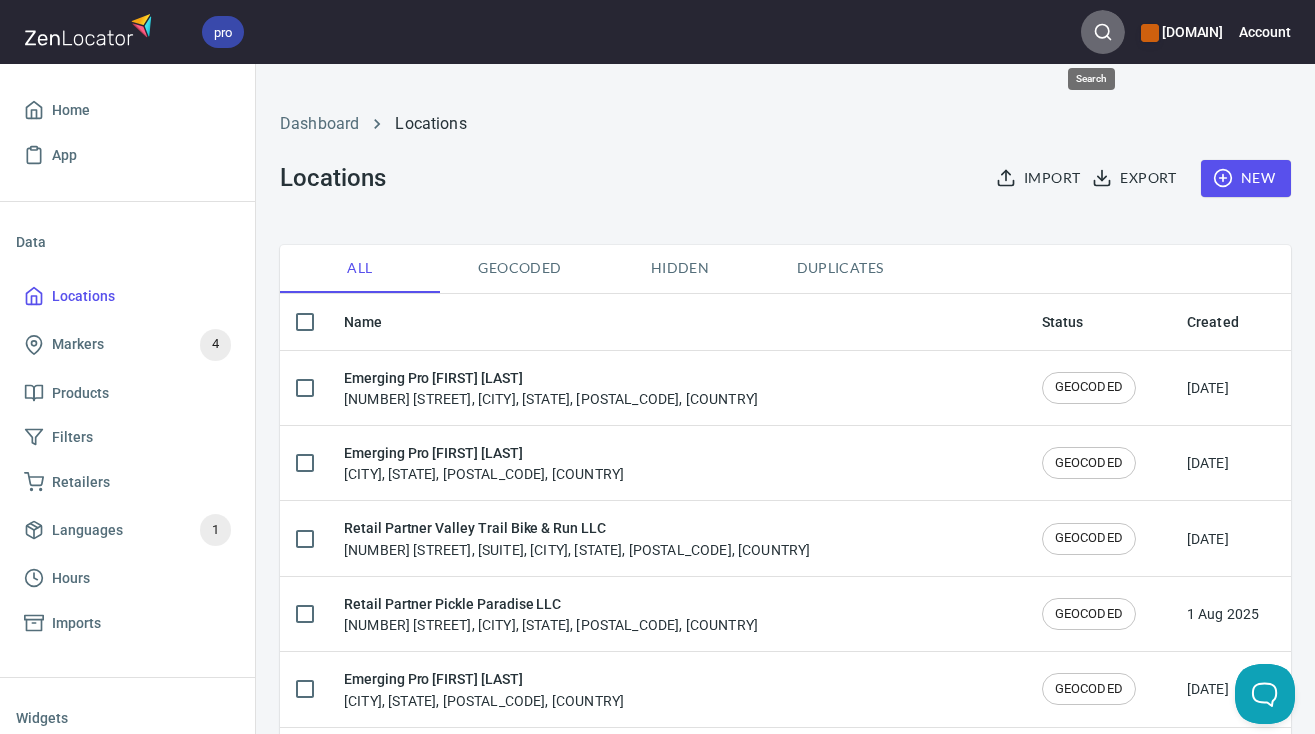 click 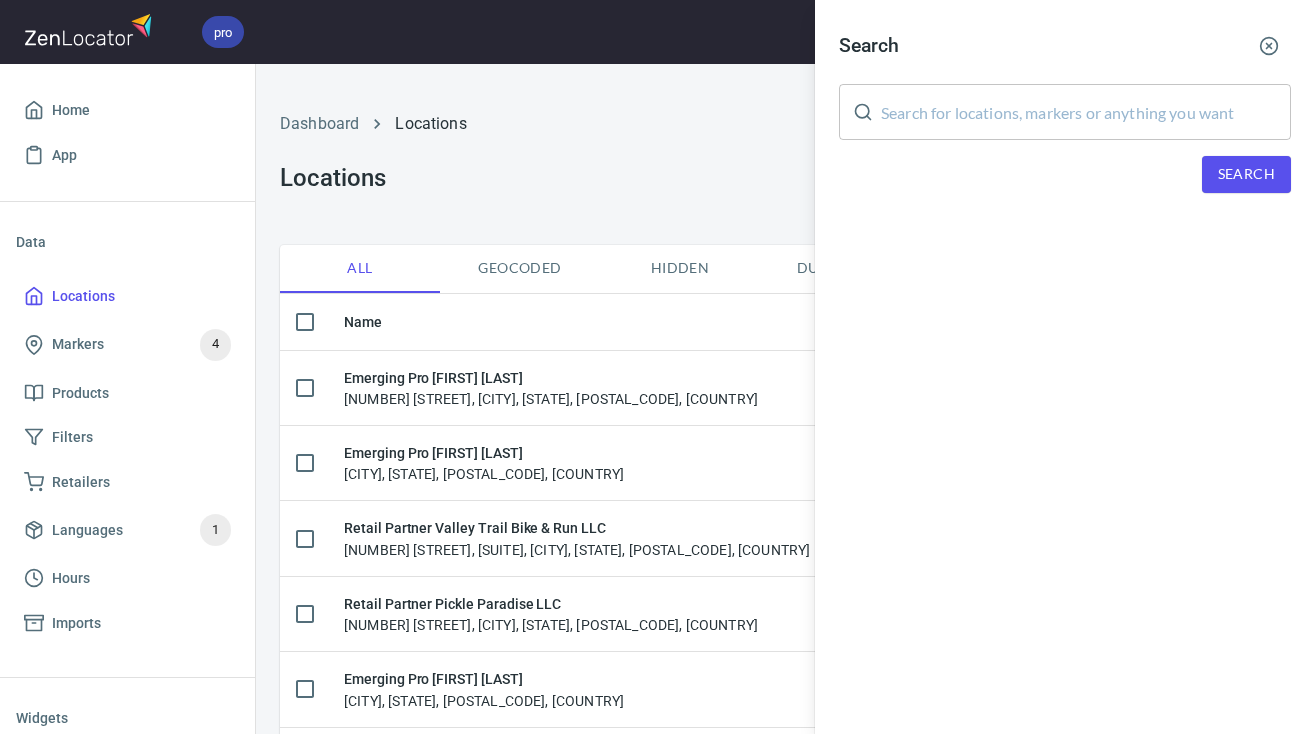click at bounding box center (1086, 112) 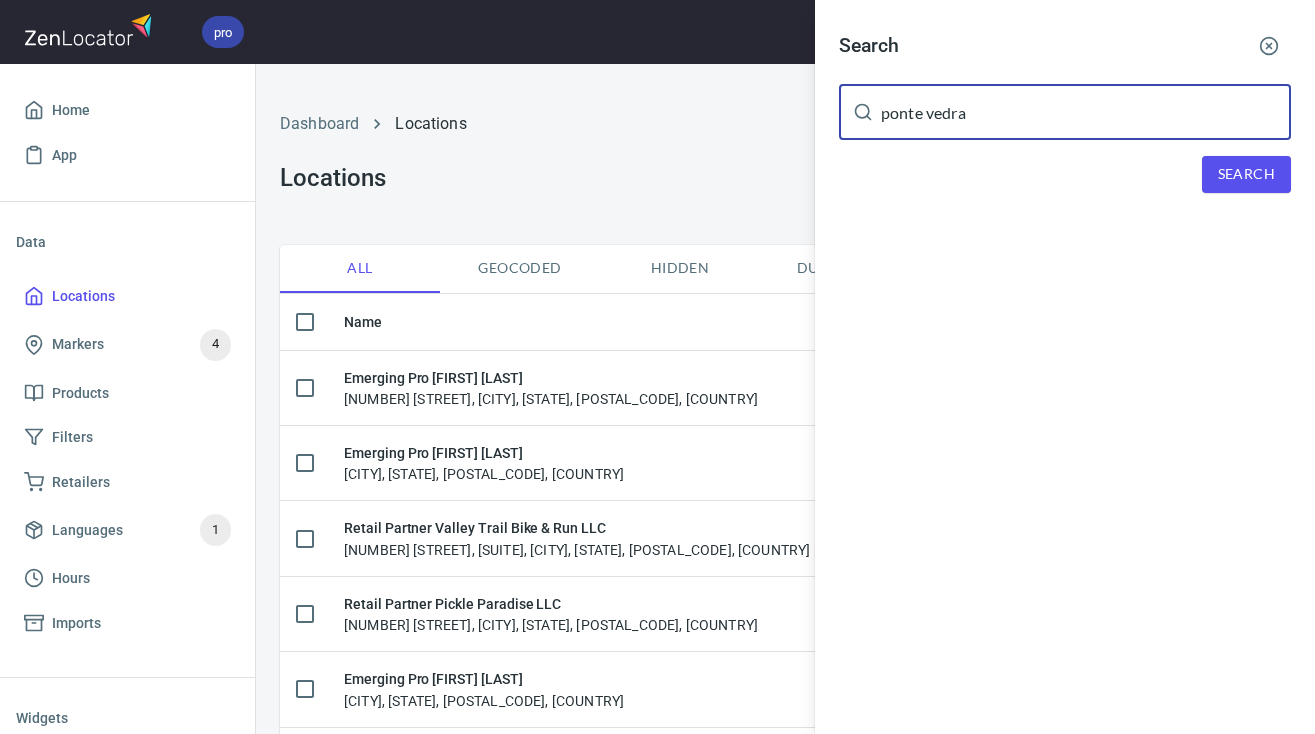 type on "ponte vedra" 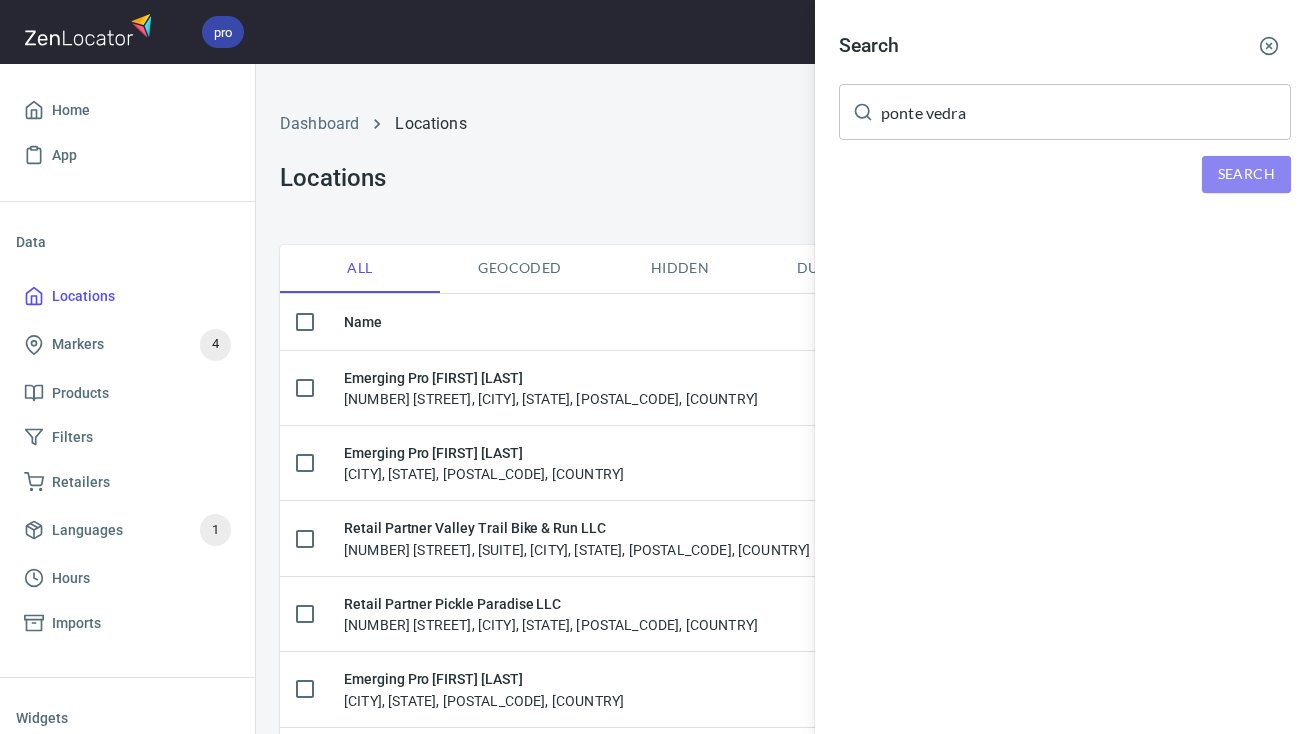 click on "Search" at bounding box center (1246, 174) 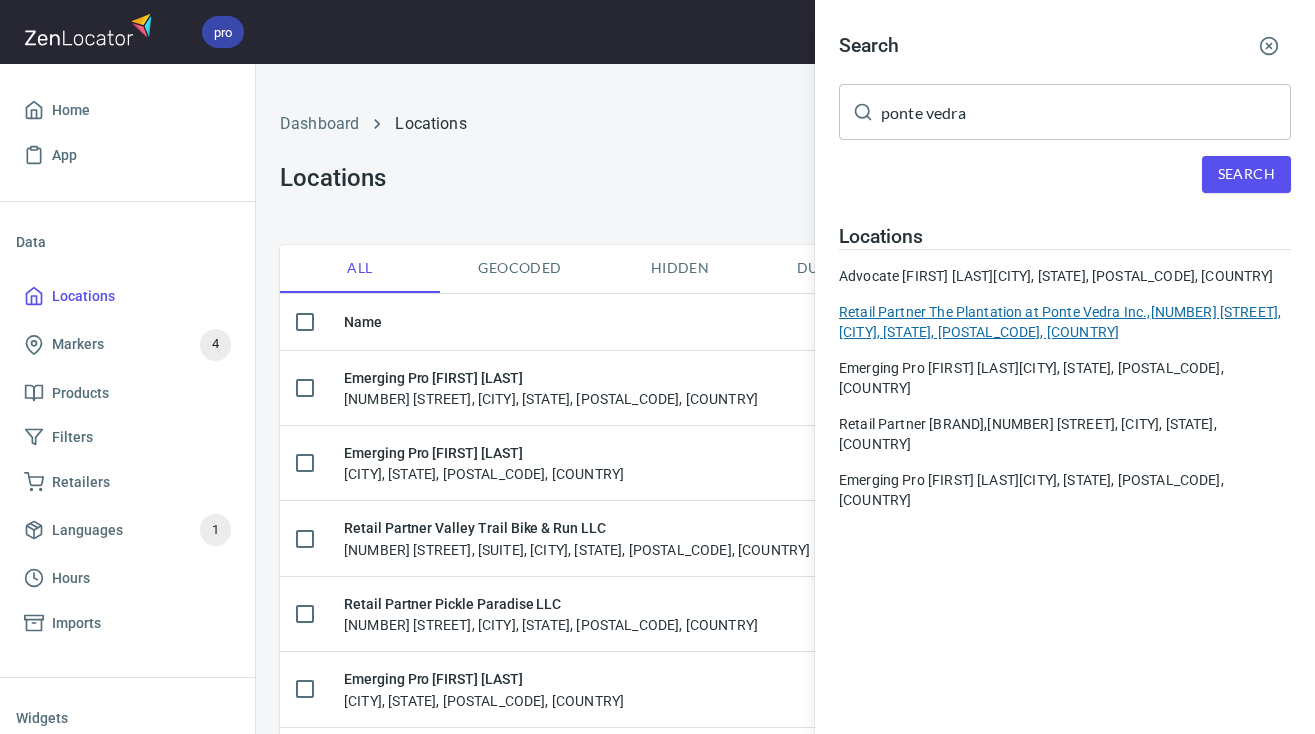 click on "Retail Partner [BRAND], [NUMBER] [STREET], [CITY], [STATE], [POSTAL_CODE], [COUNTRY]" at bounding box center [1065, 322] 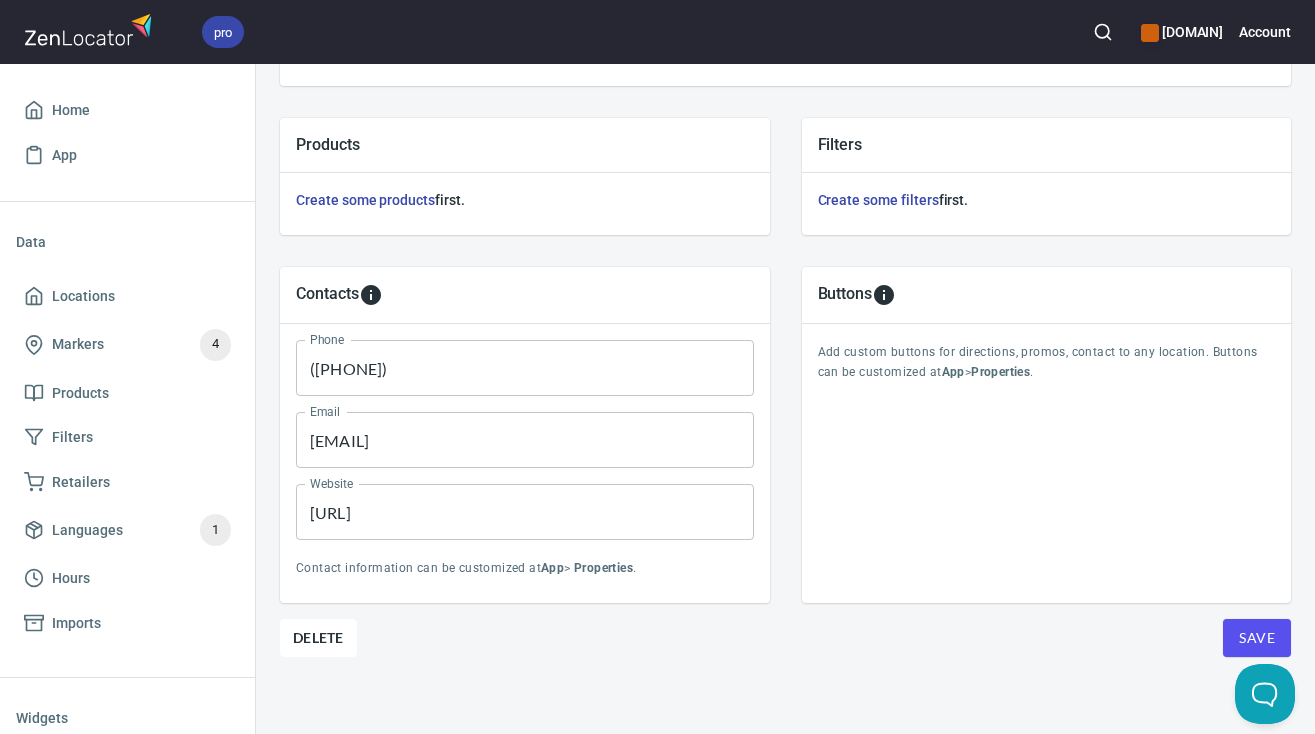 scroll, scrollTop: 682, scrollLeft: 0, axis: vertical 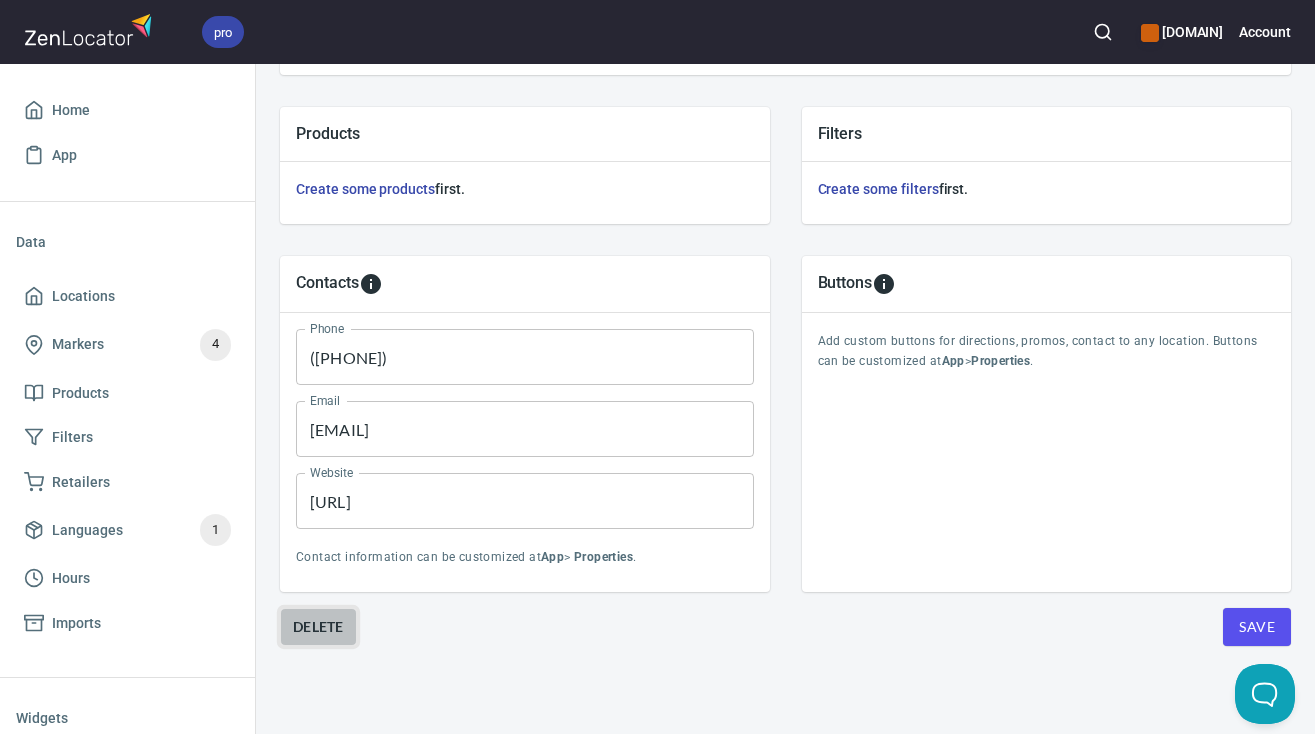 click on "Delete" at bounding box center [318, 627] 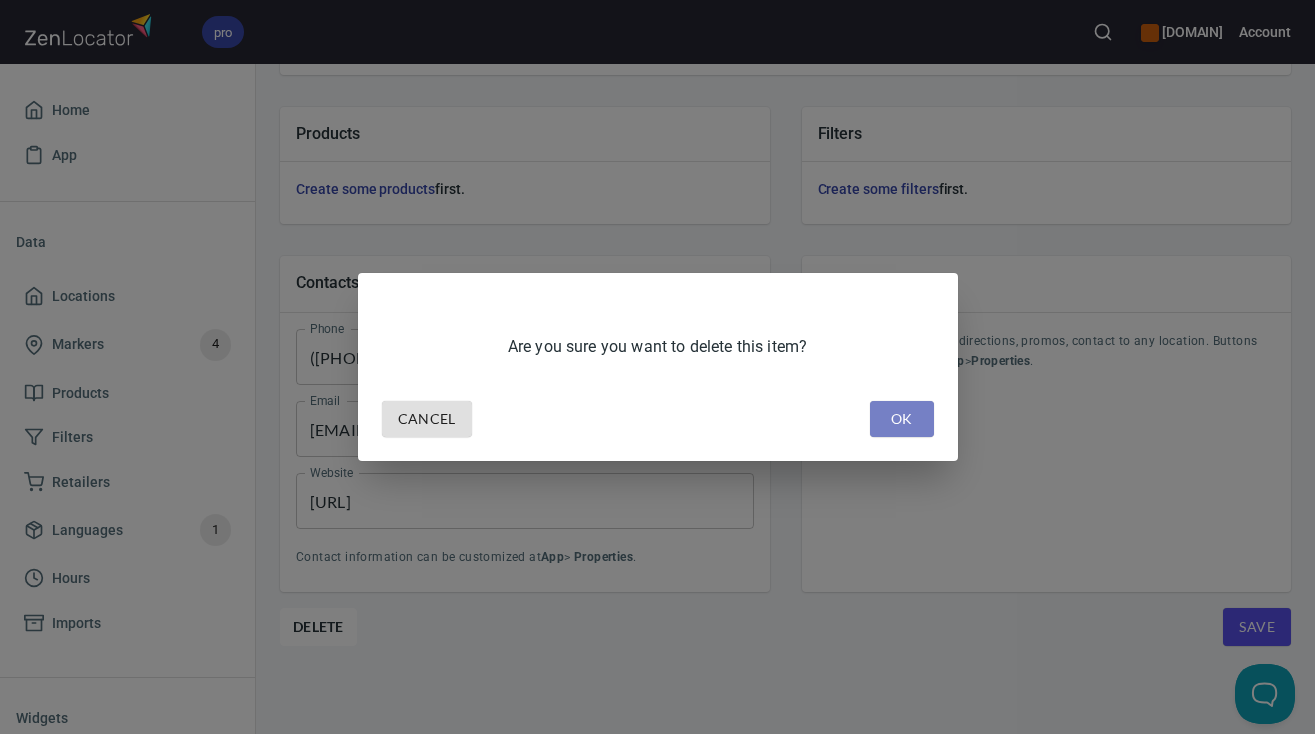 click on "OK" at bounding box center [902, 419] 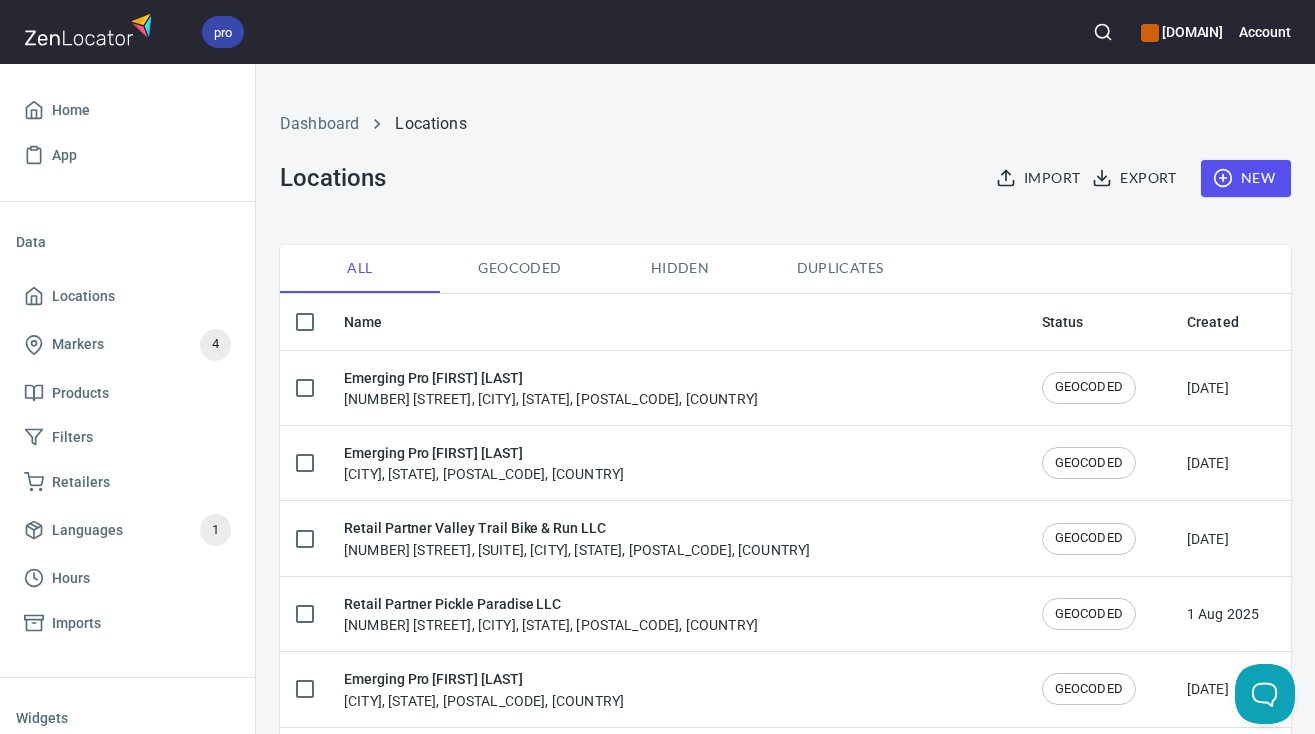 click at bounding box center [1103, 32] 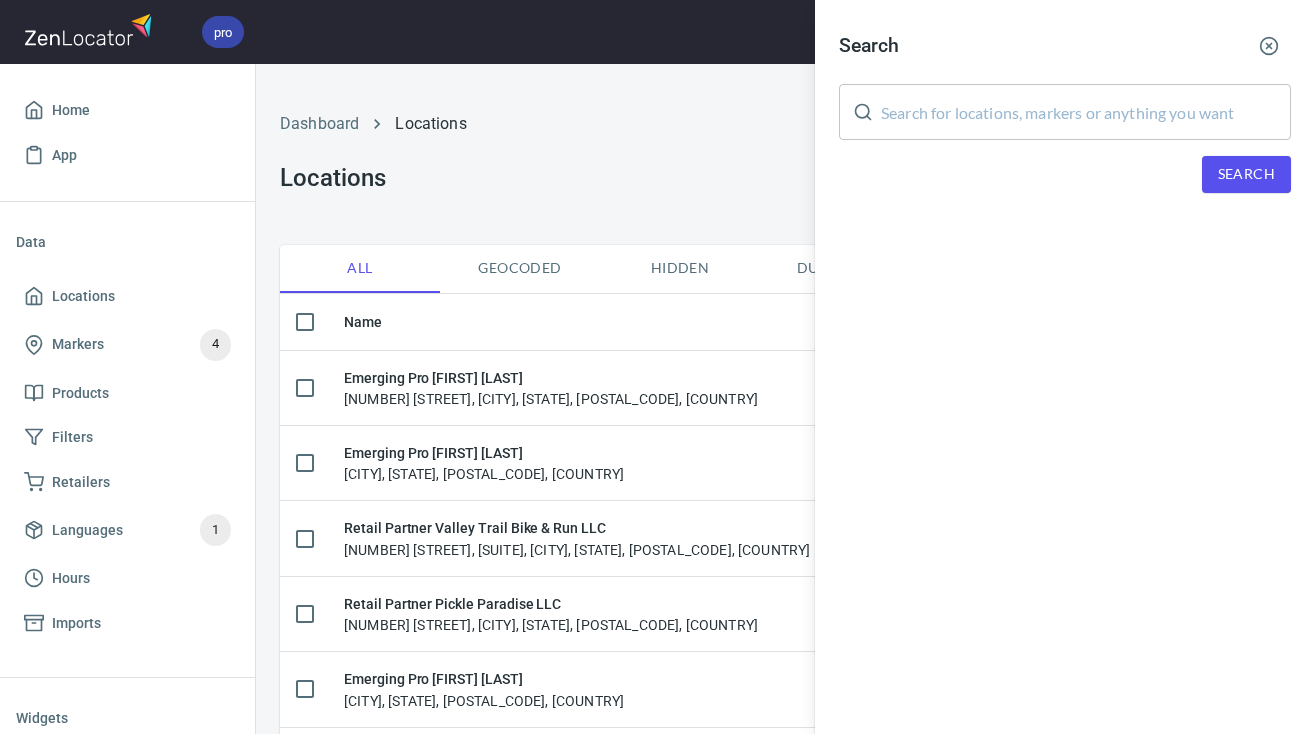 click at bounding box center (1086, 112) 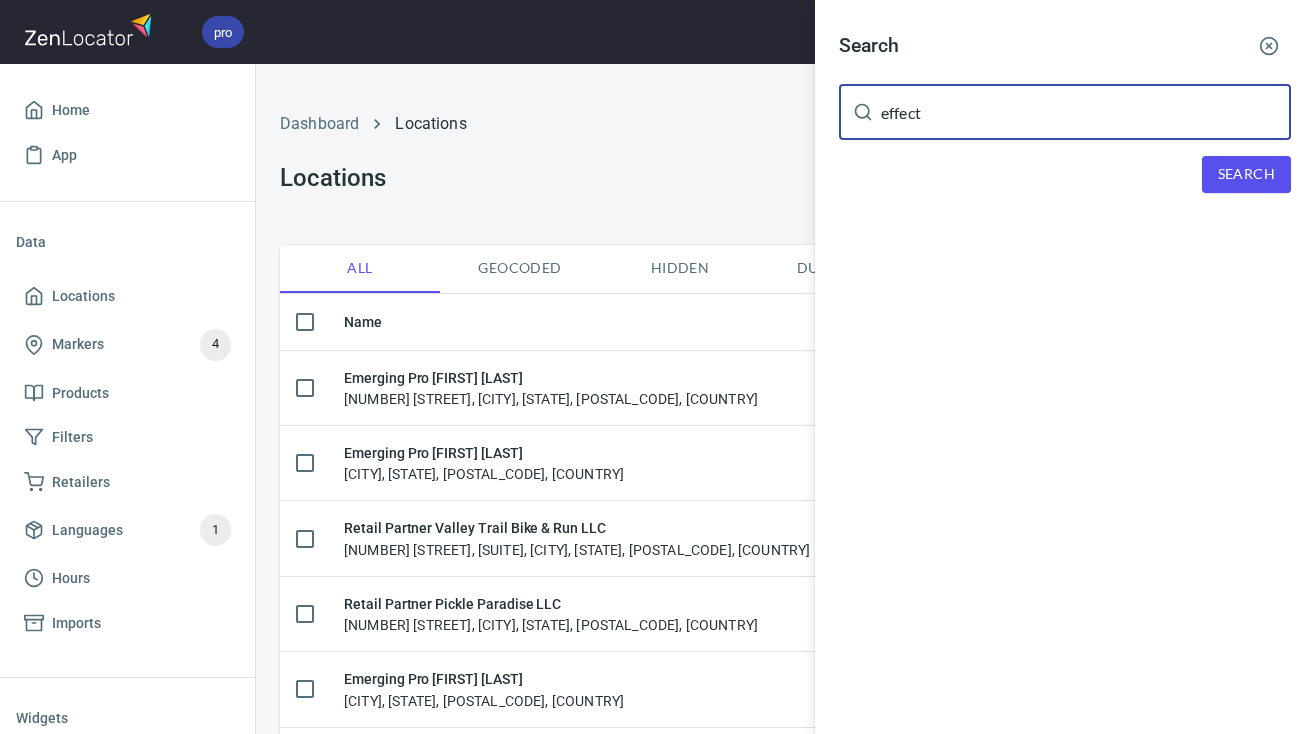 click on "Search" at bounding box center (1246, 174) 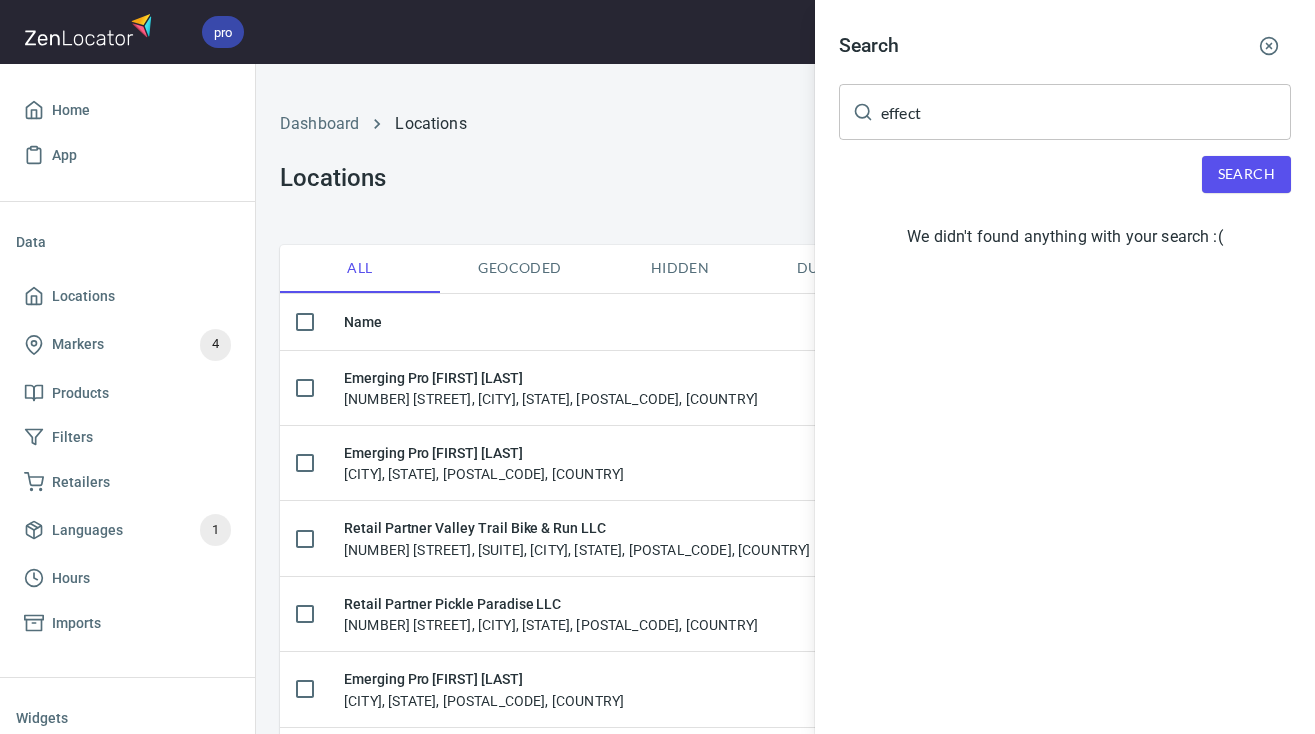 click on "effect" at bounding box center [1086, 112] 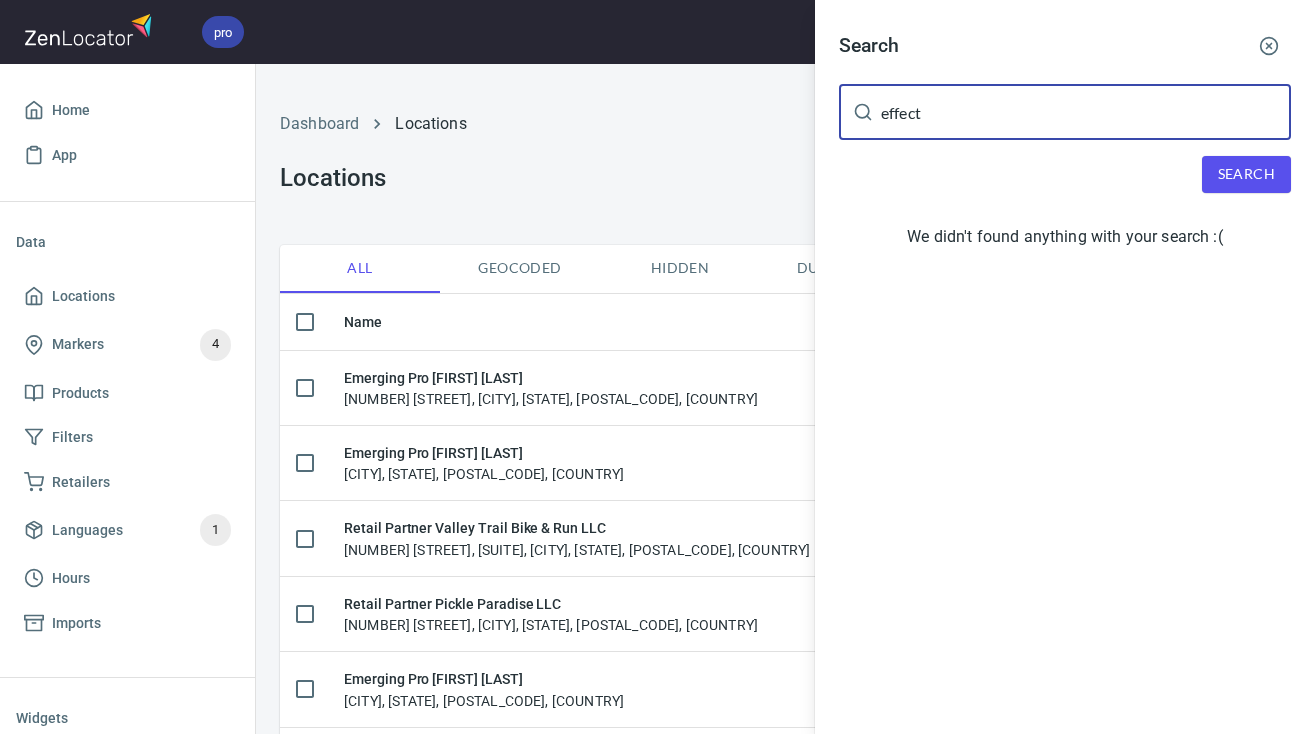 click on "effect" at bounding box center (1086, 112) 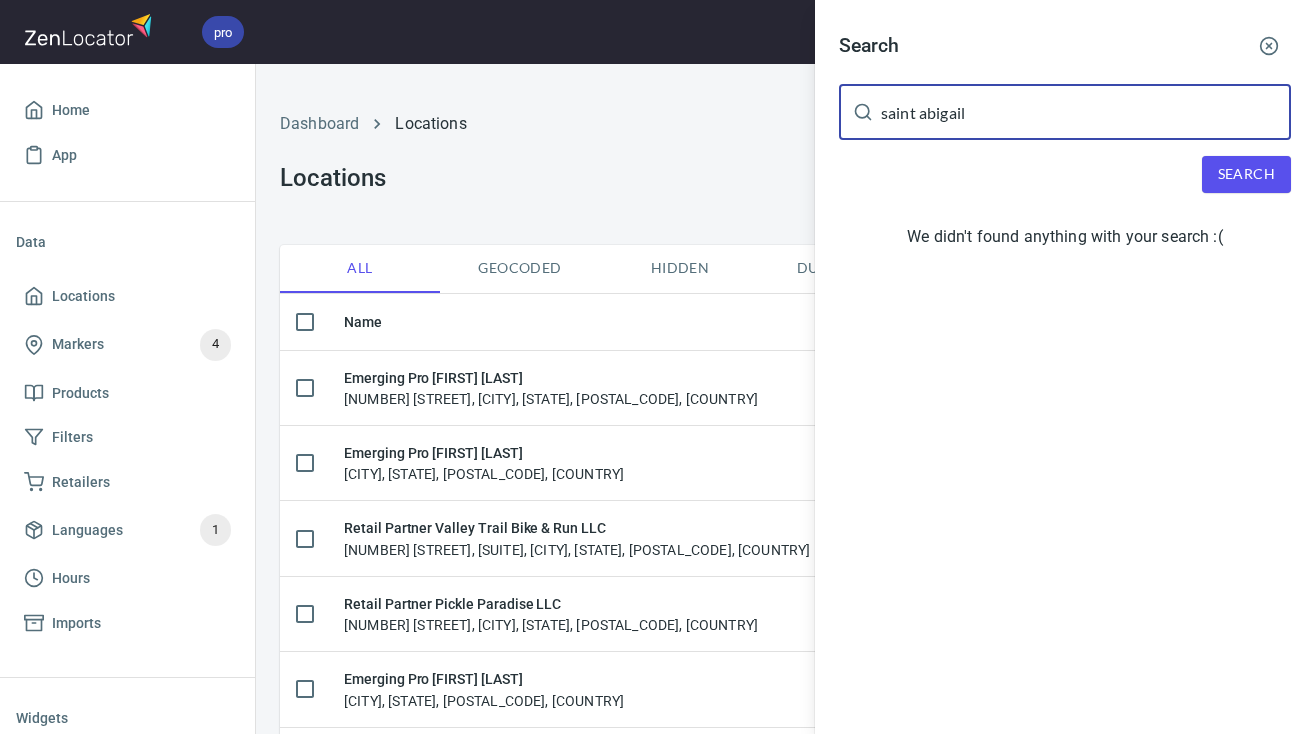 click on "Search" at bounding box center (1246, 174) 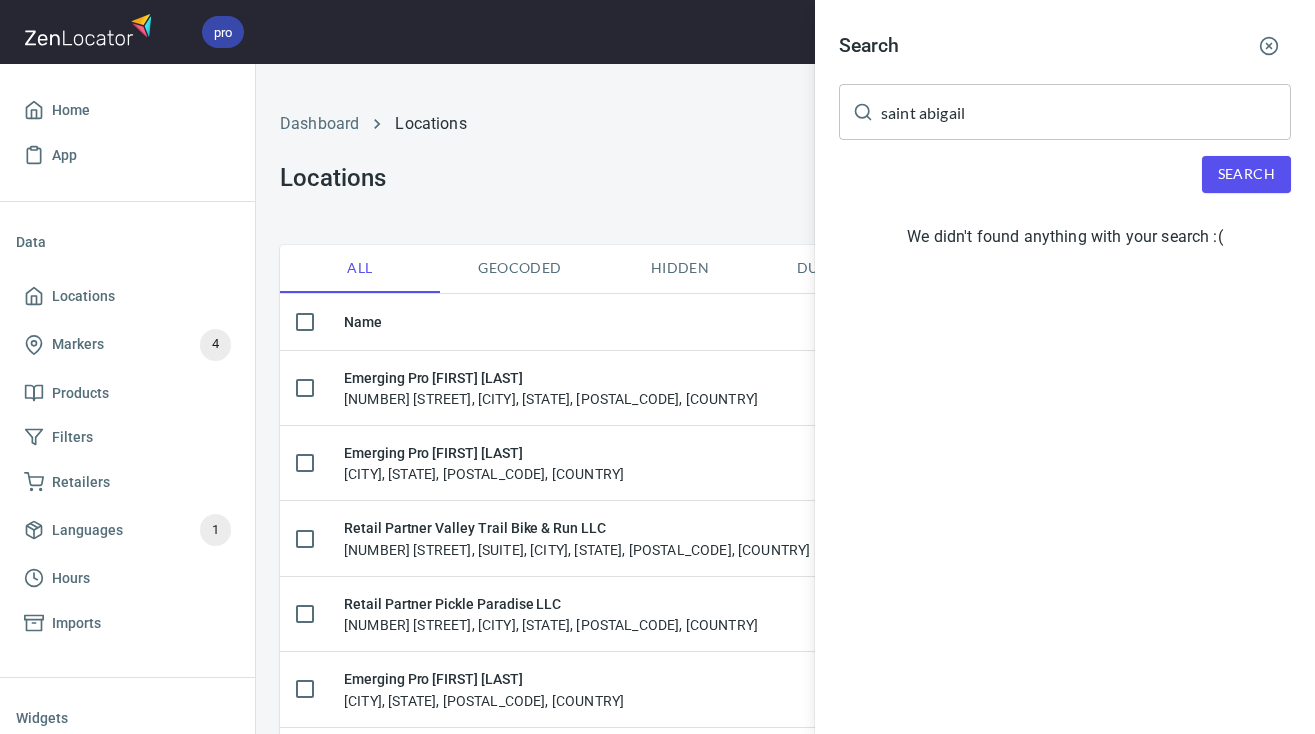 click on "saint abigail" at bounding box center [1086, 112] 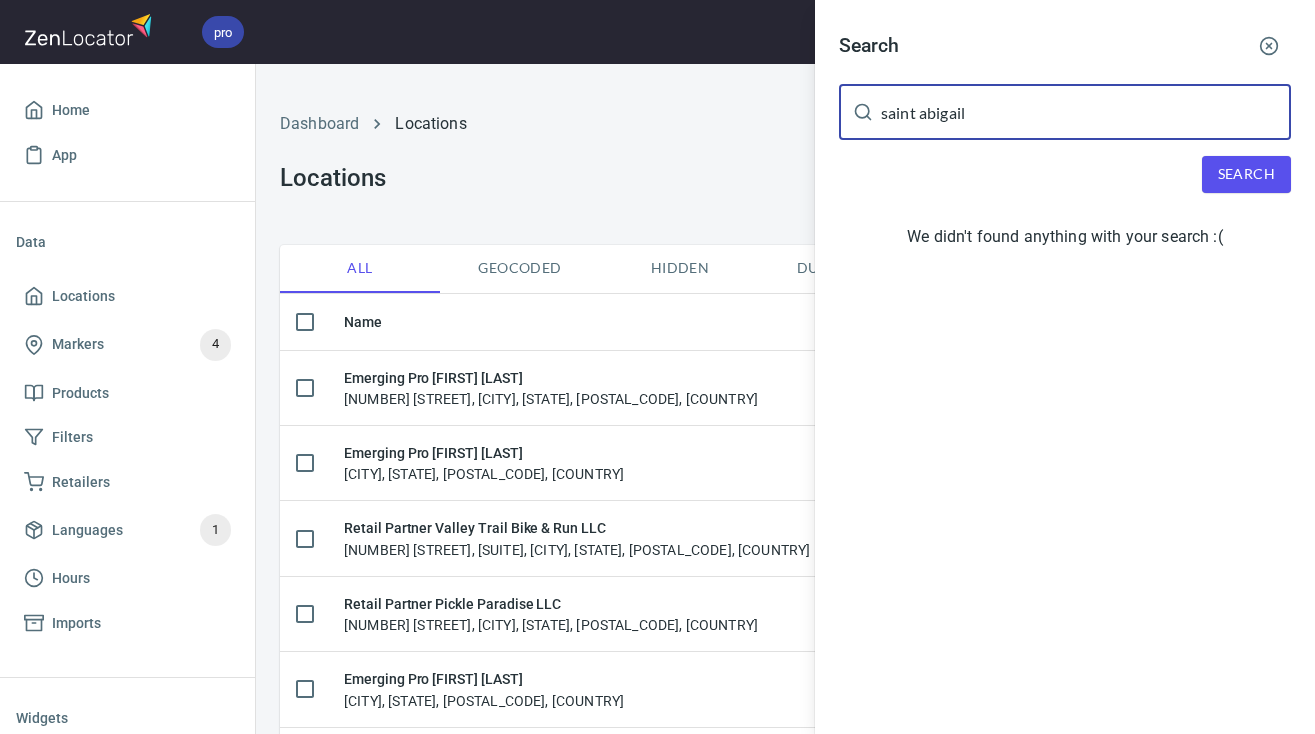 click on "saint abigail" at bounding box center [1086, 112] 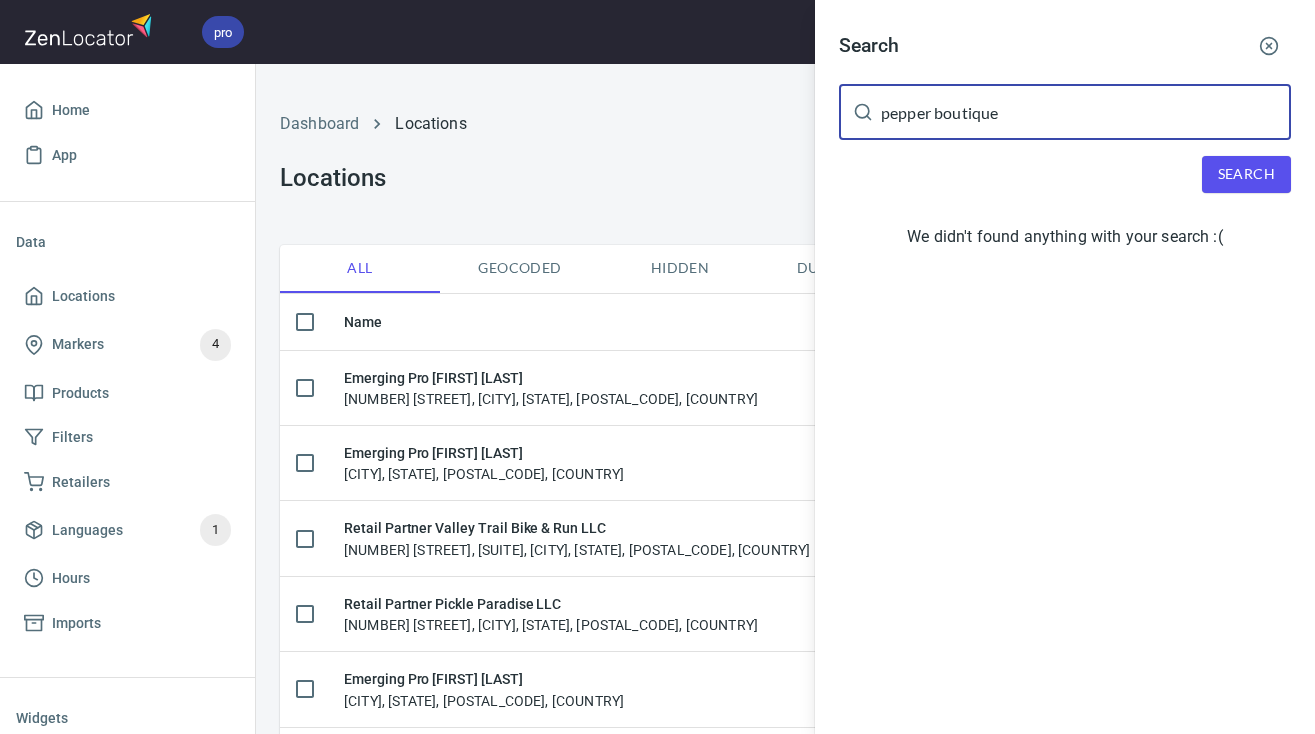 type on "pepper boutique" 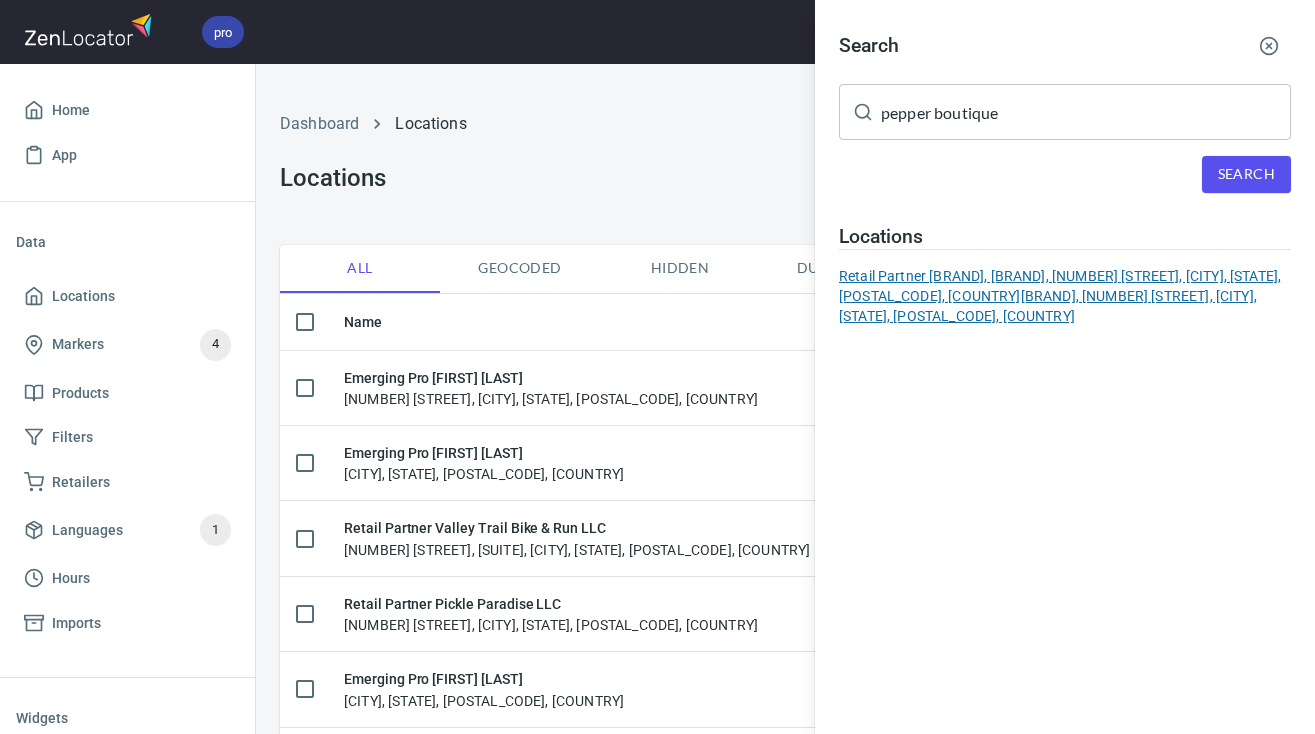 click on "Retail Partner [BRAND], [BRAND], [NUMBER] [STREET], [CITY], [STATE], [POSTAL_CODE], [COUNTRY], [BRAND], [NUMBER] [STREET], [CITY], [STATE], [POSTAL_CODE], [COUNTRY]" at bounding box center [1065, 296] 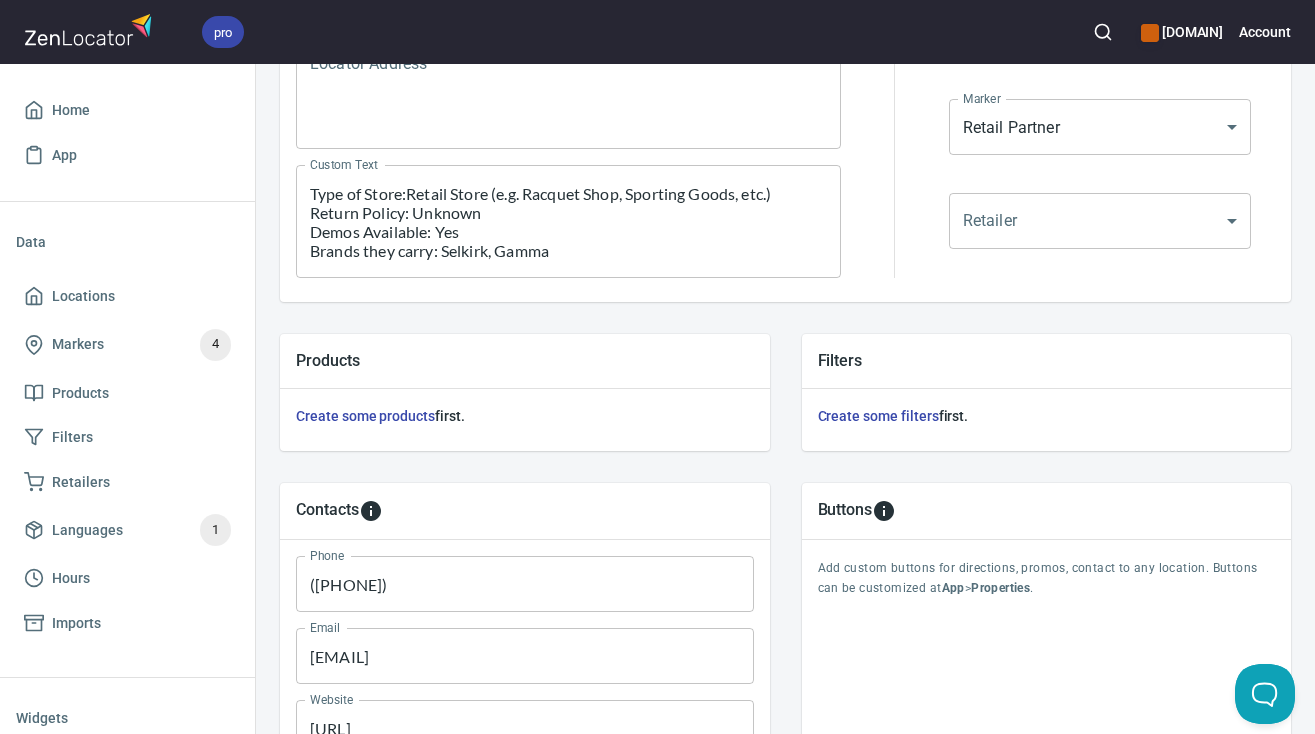 scroll, scrollTop: 682, scrollLeft: 0, axis: vertical 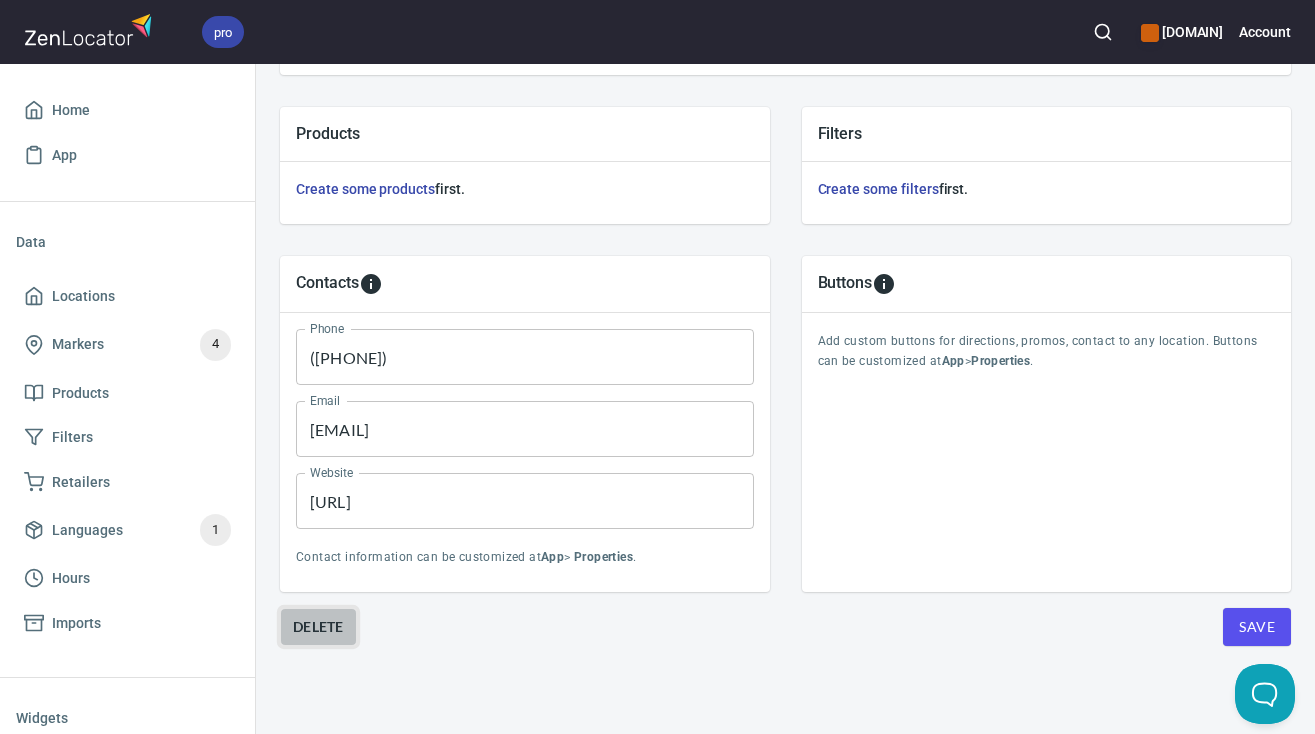 click on "Delete" at bounding box center [318, 627] 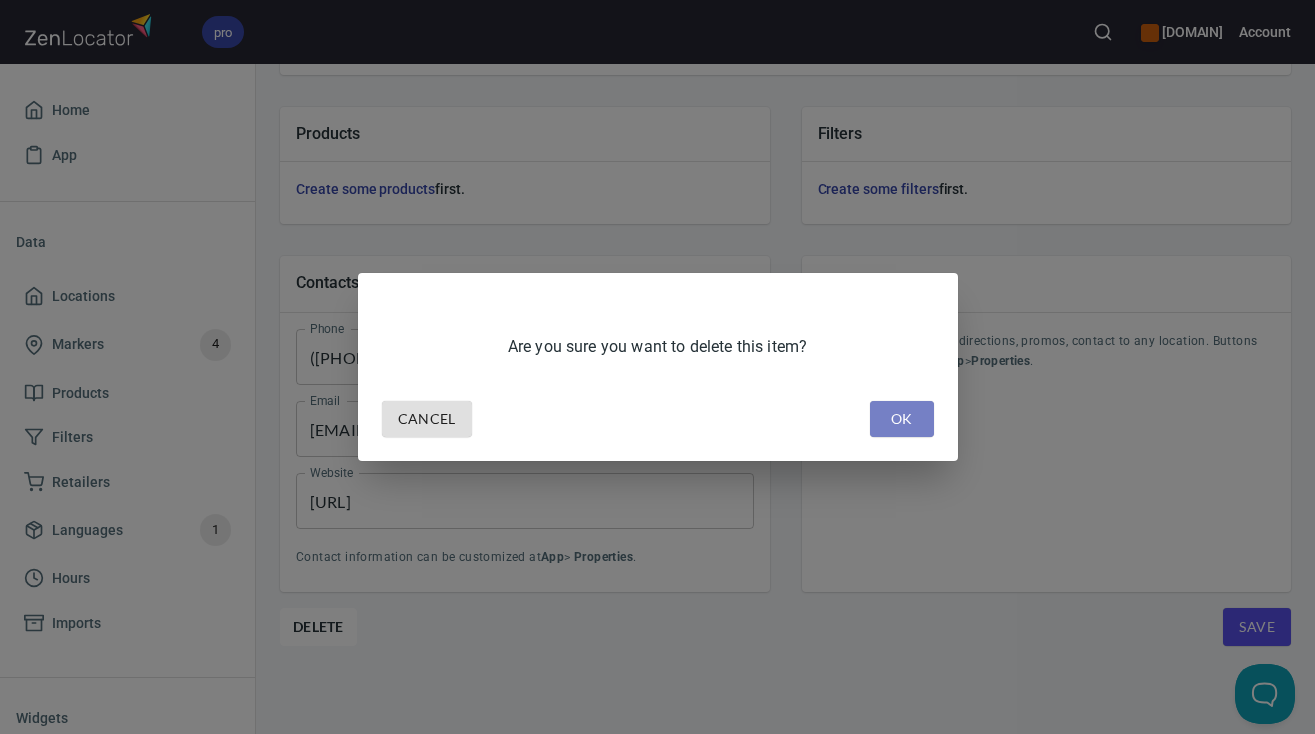 click on "OK" at bounding box center (902, 419) 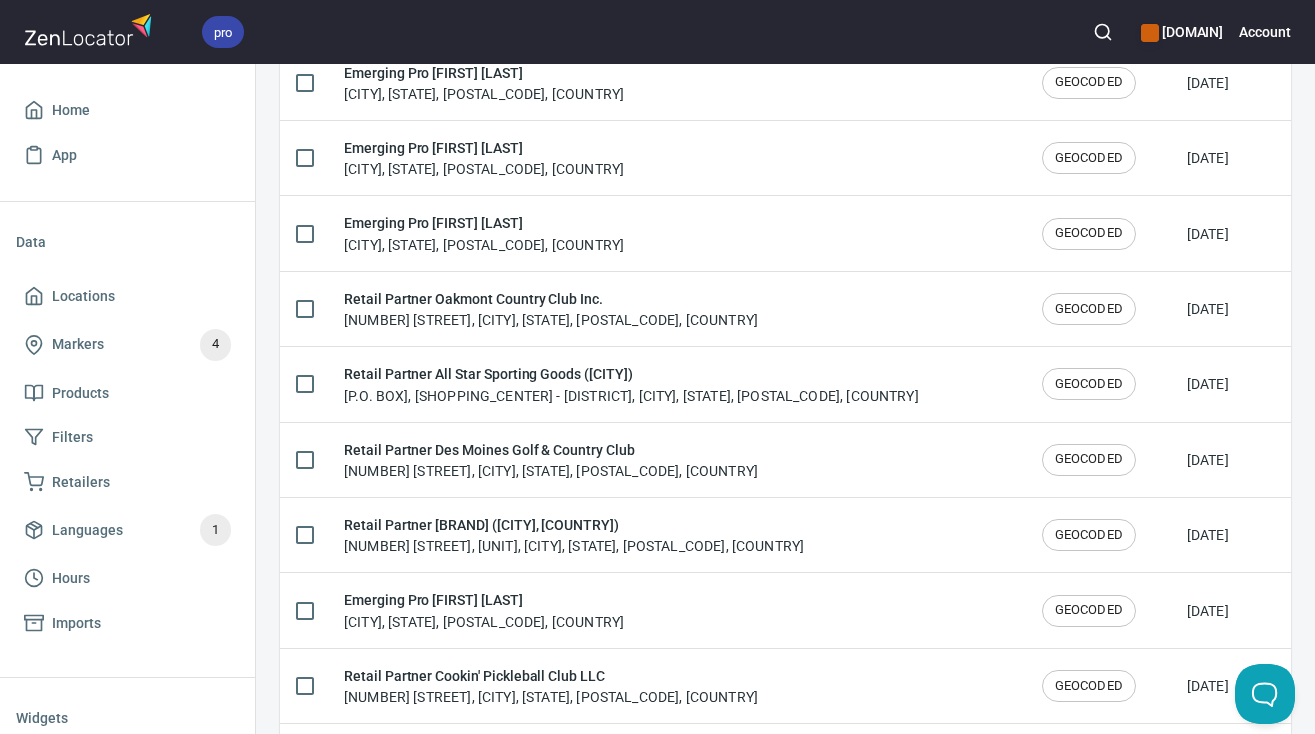 scroll, scrollTop: 0, scrollLeft: 0, axis: both 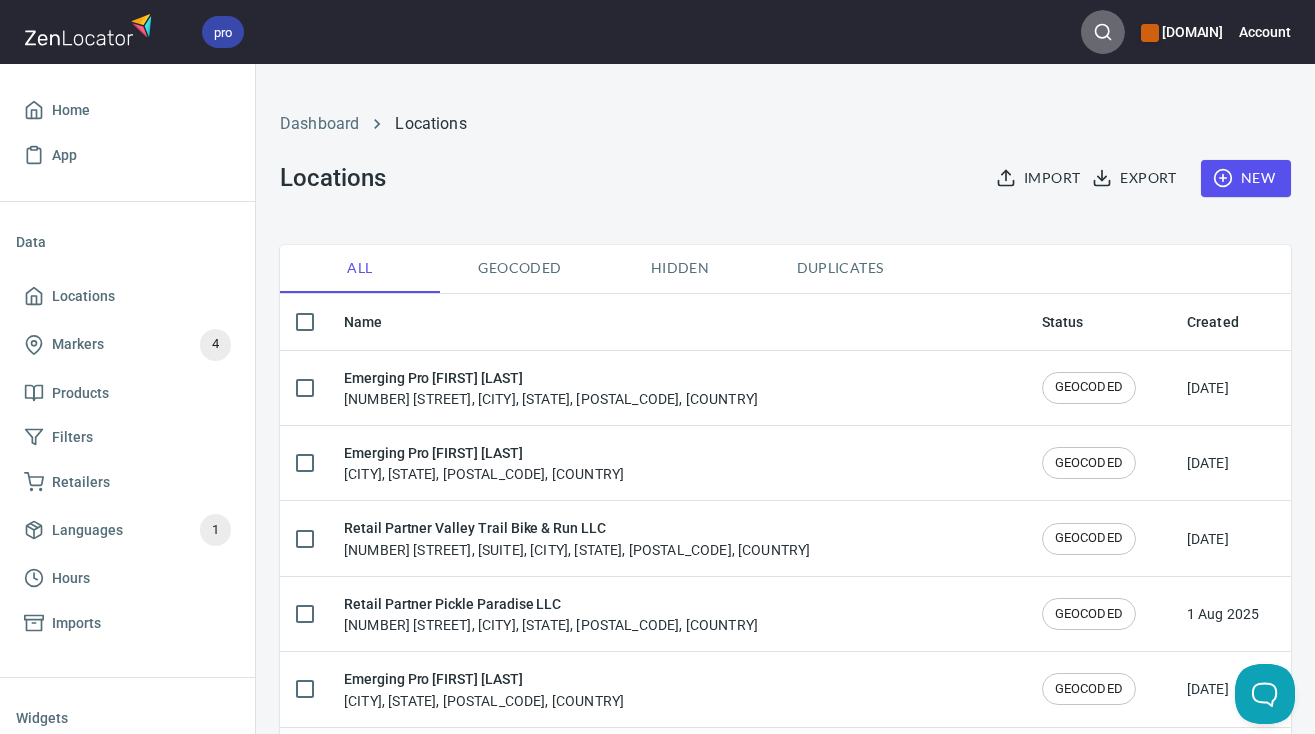 click 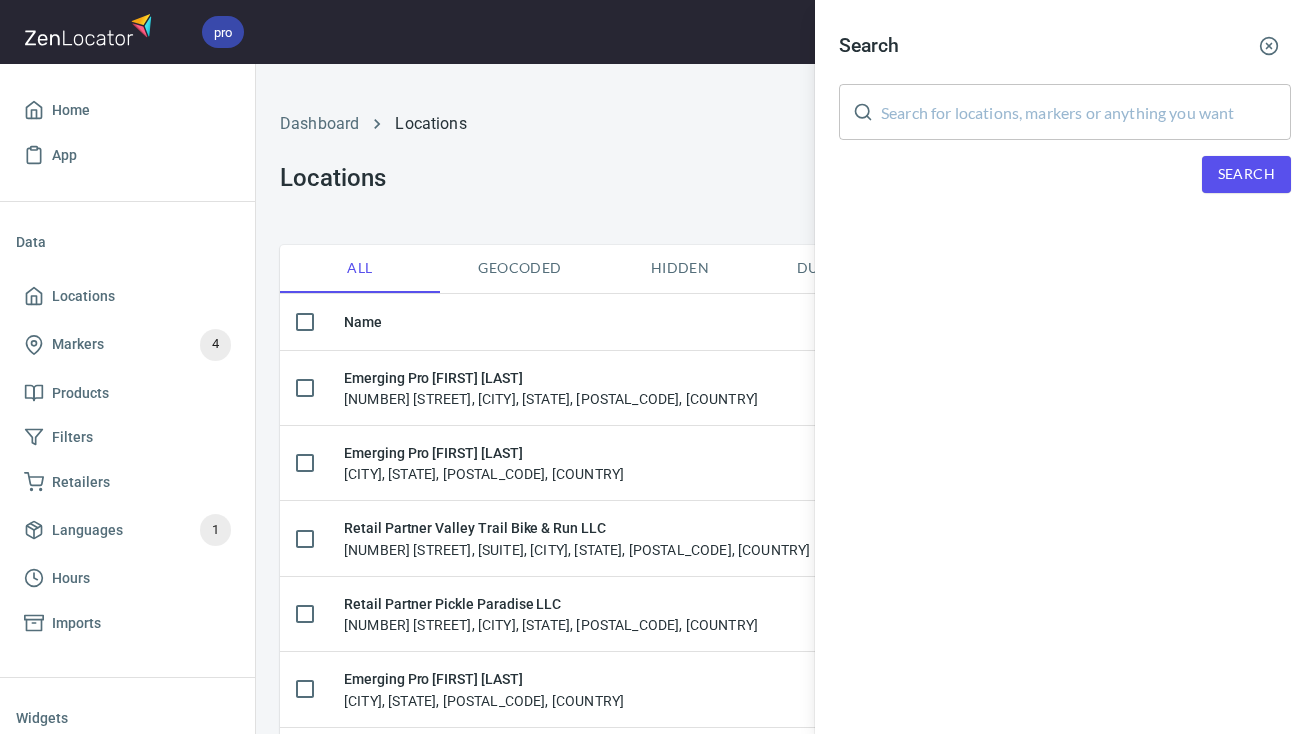 click at bounding box center [1086, 112] 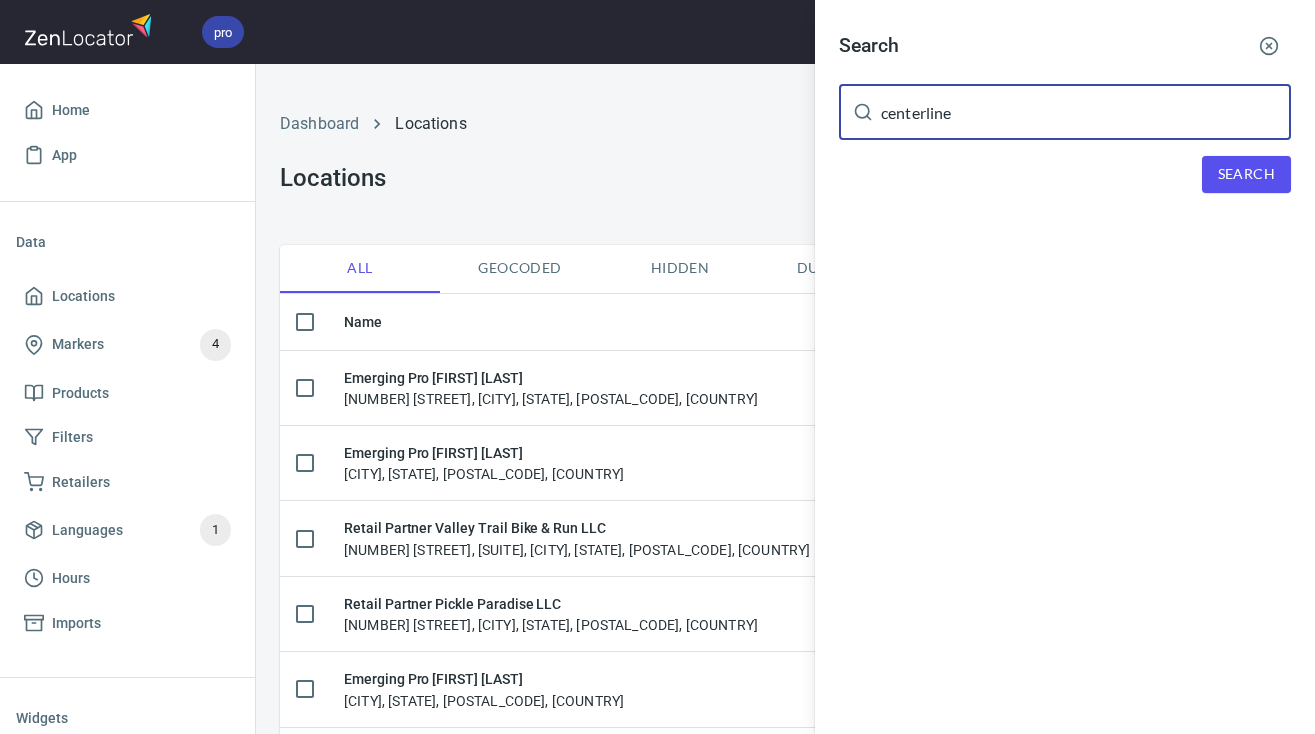 type on "centerline" 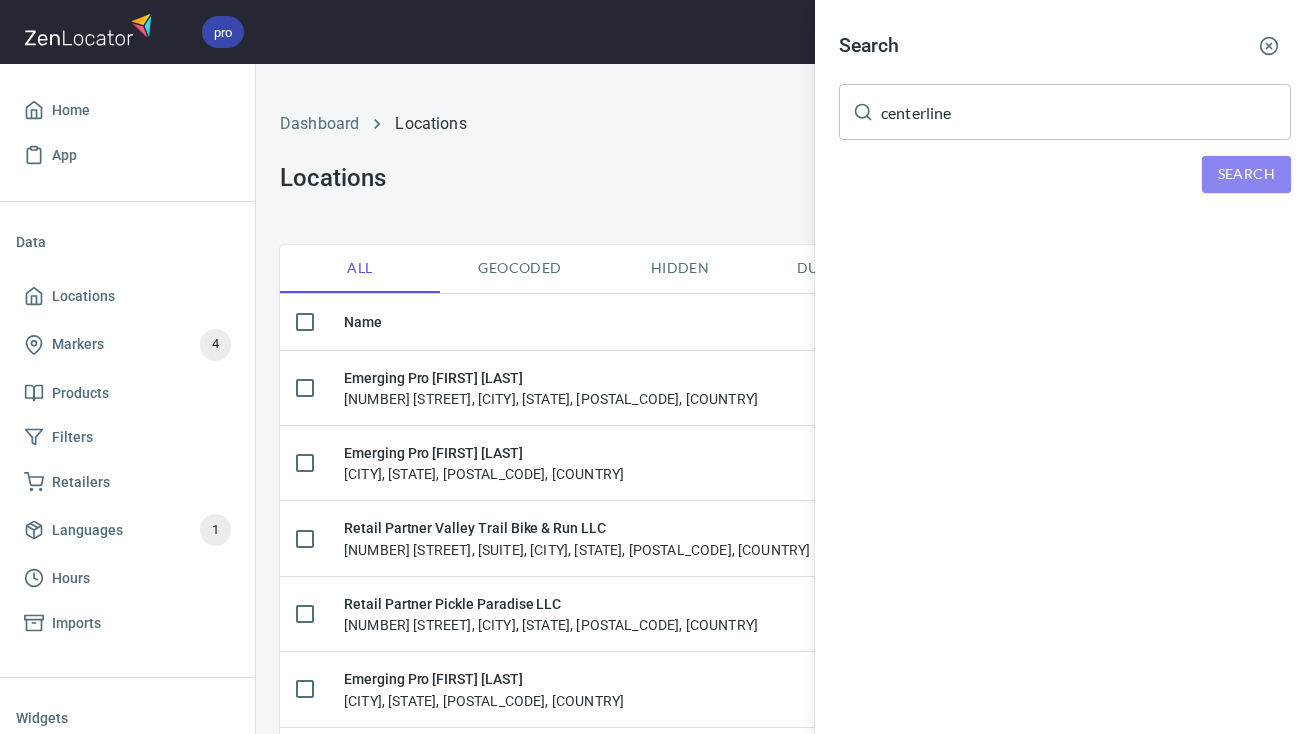 click on "Search" at bounding box center [1246, 174] 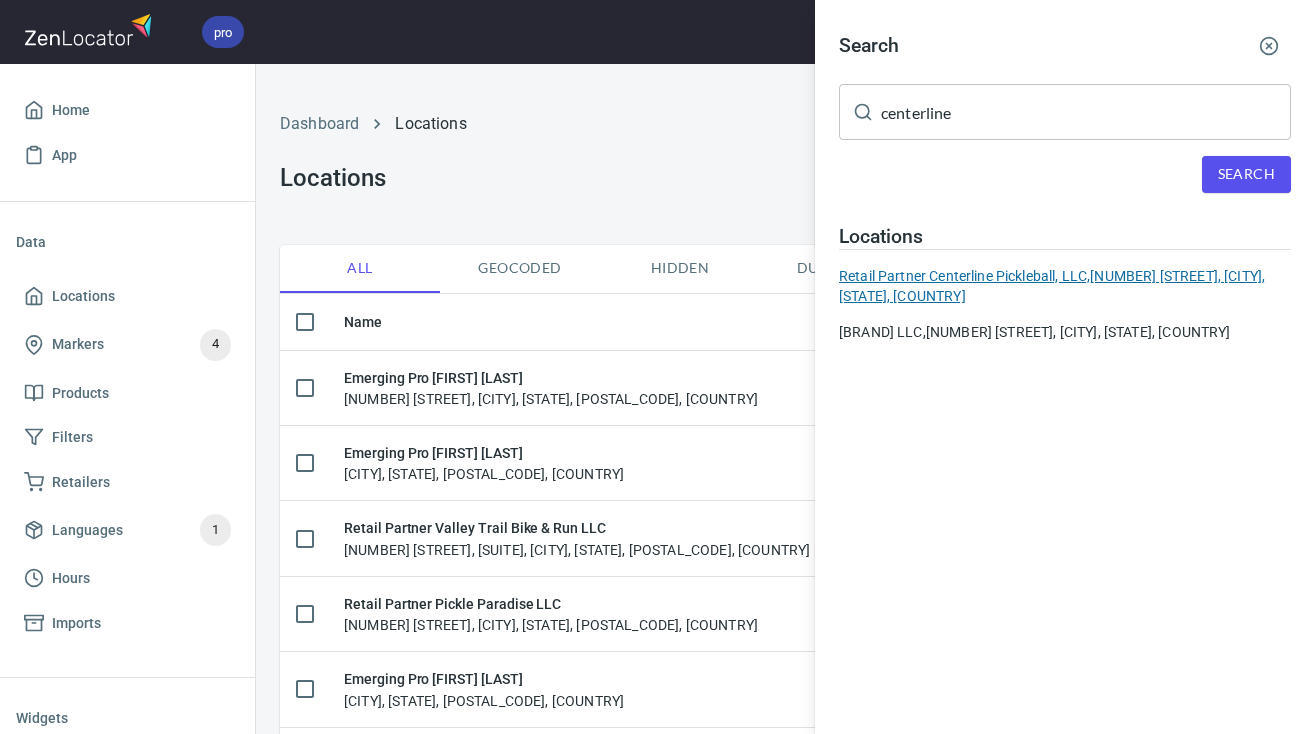click on "Retail Partner [BRAND], [NUMBER] [STREET], [CITY], [STATE], [COUNTRY]" at bounding box center (1065, 286) 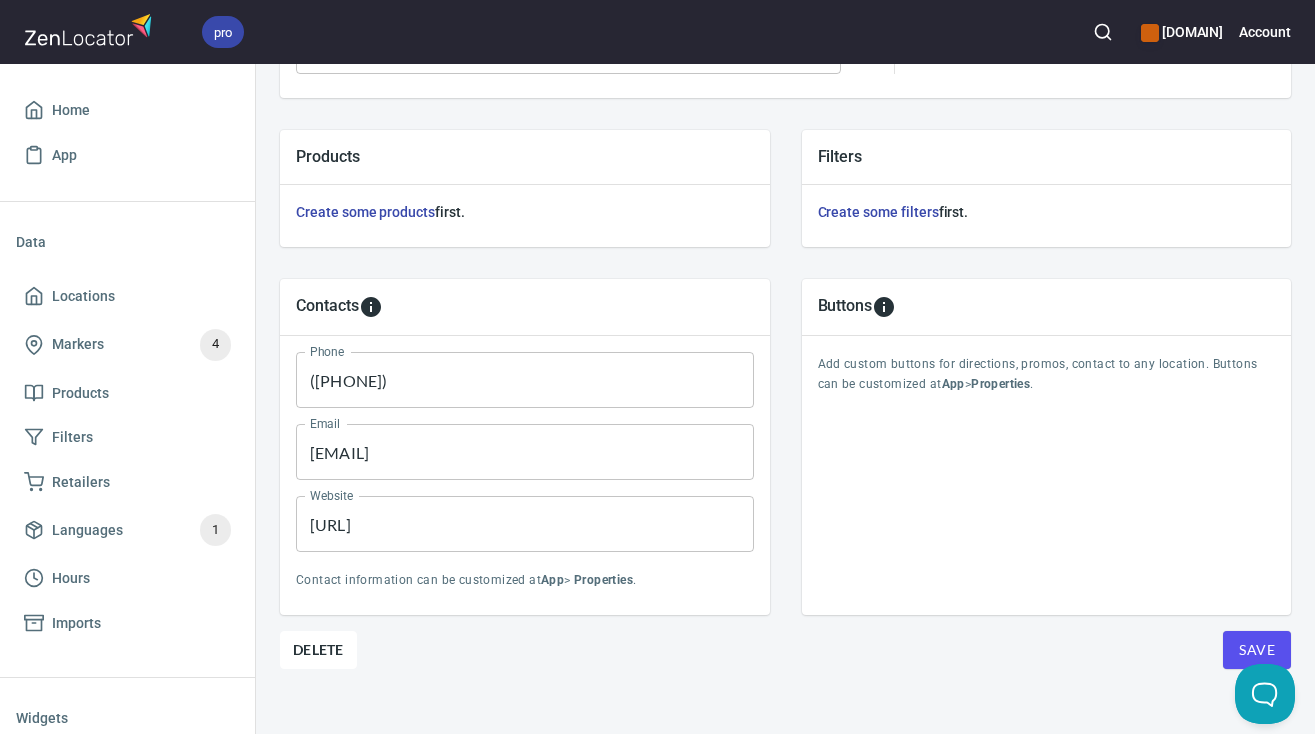 scroll, scrollTop: 682, scrollLeft: 0, axis: vertical 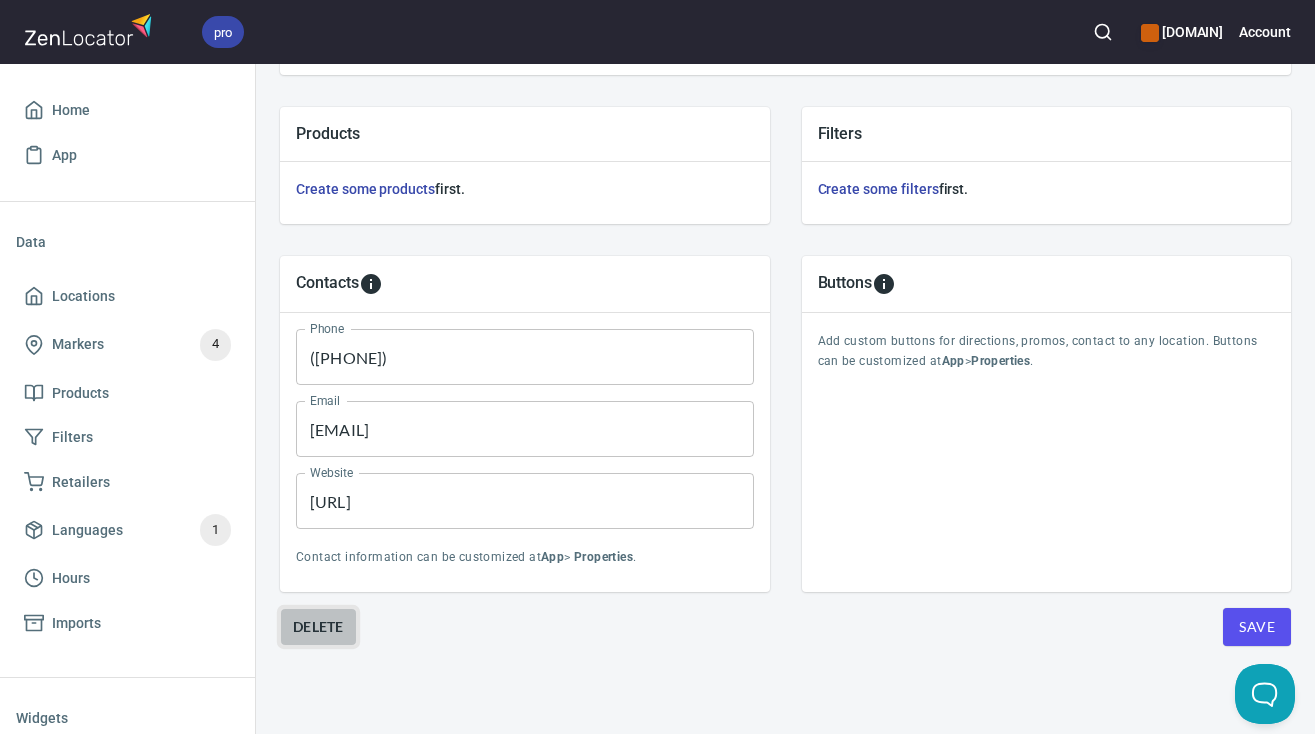click on "Delete" at bounding box center [318, 627] 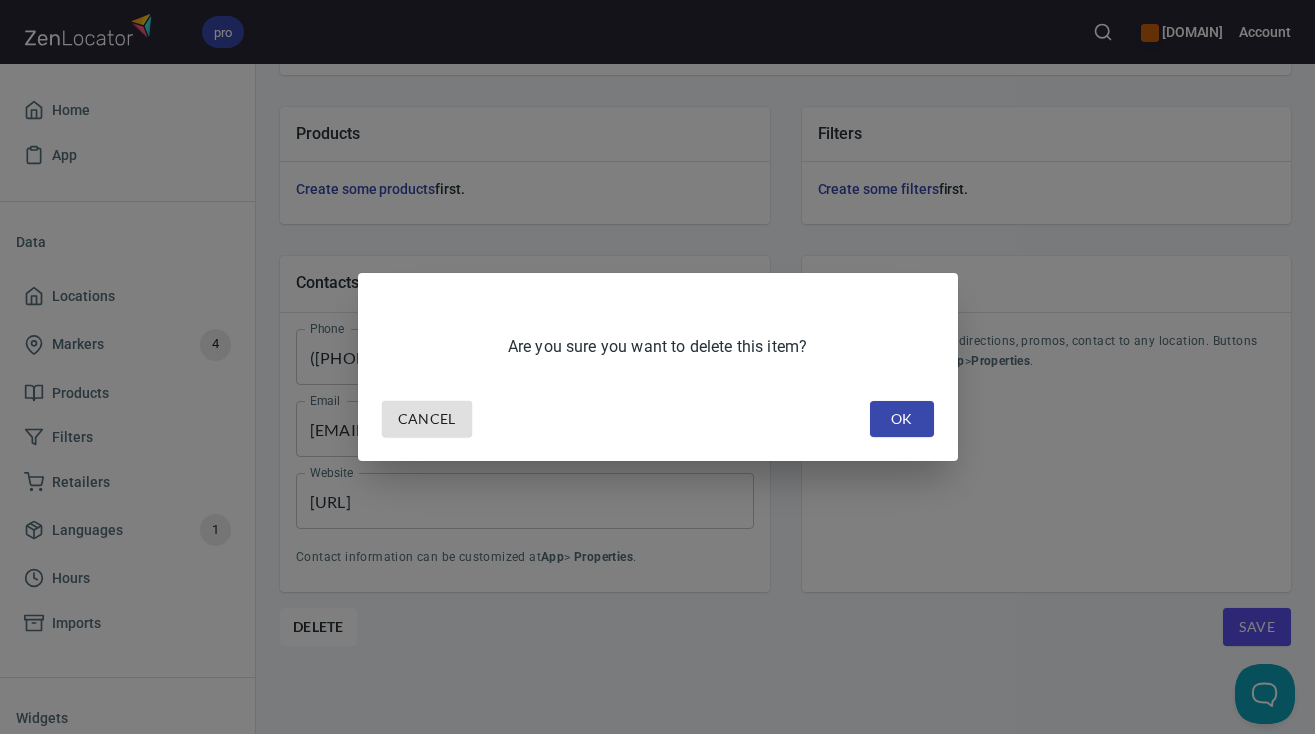click on "OK" at bounding box center (902, 419) 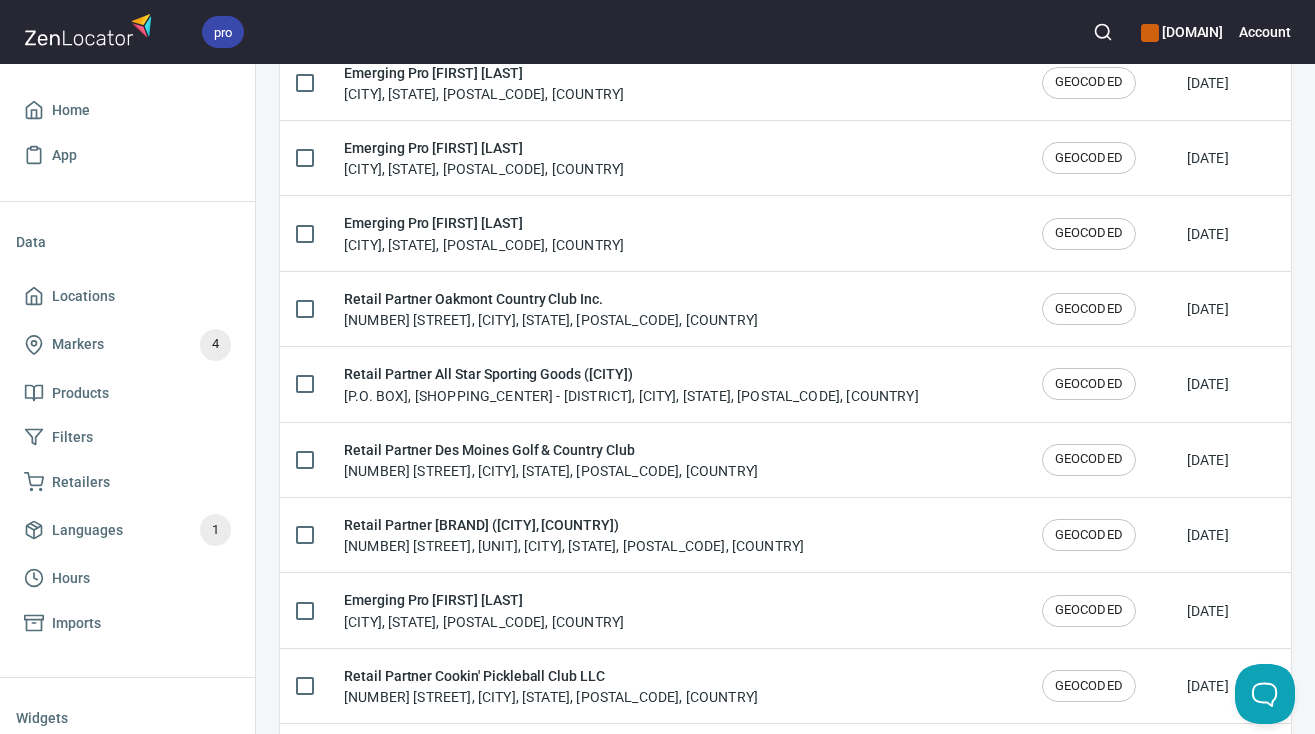 scroll, scrollTop: 0, scrollLeft: 0, axis: both 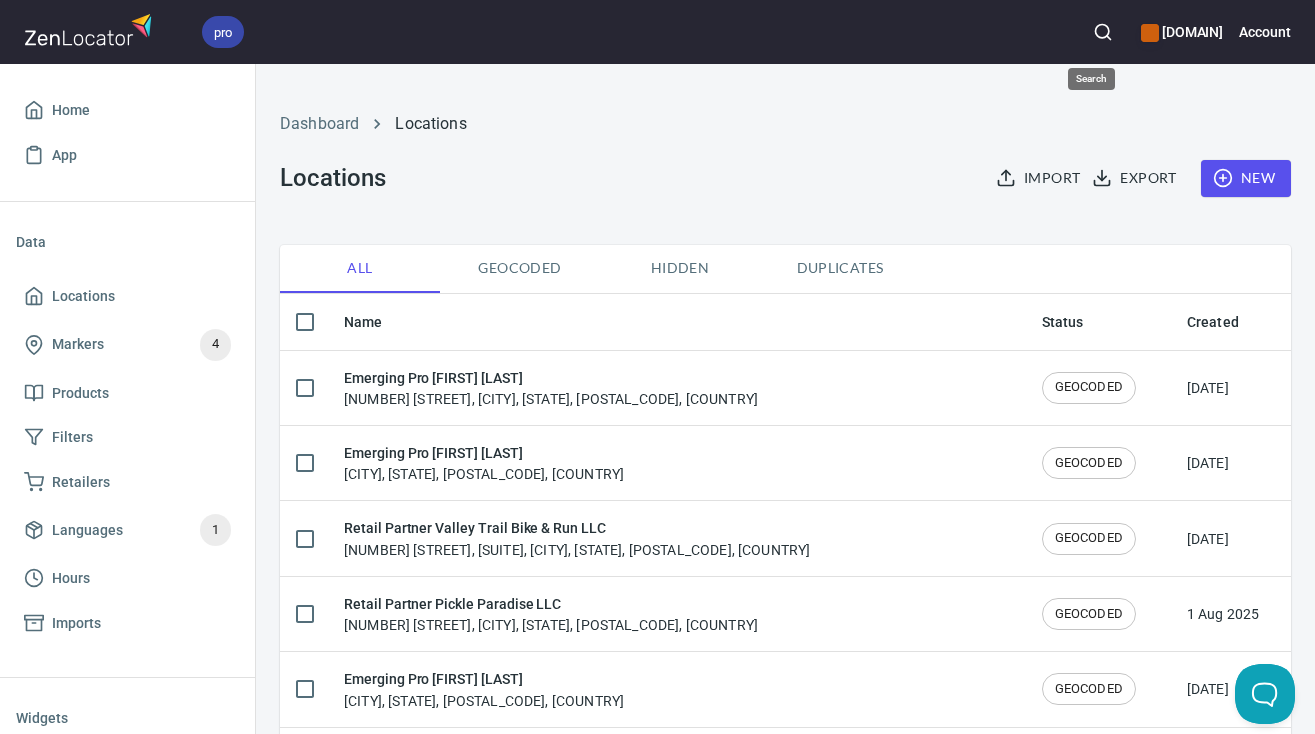 click 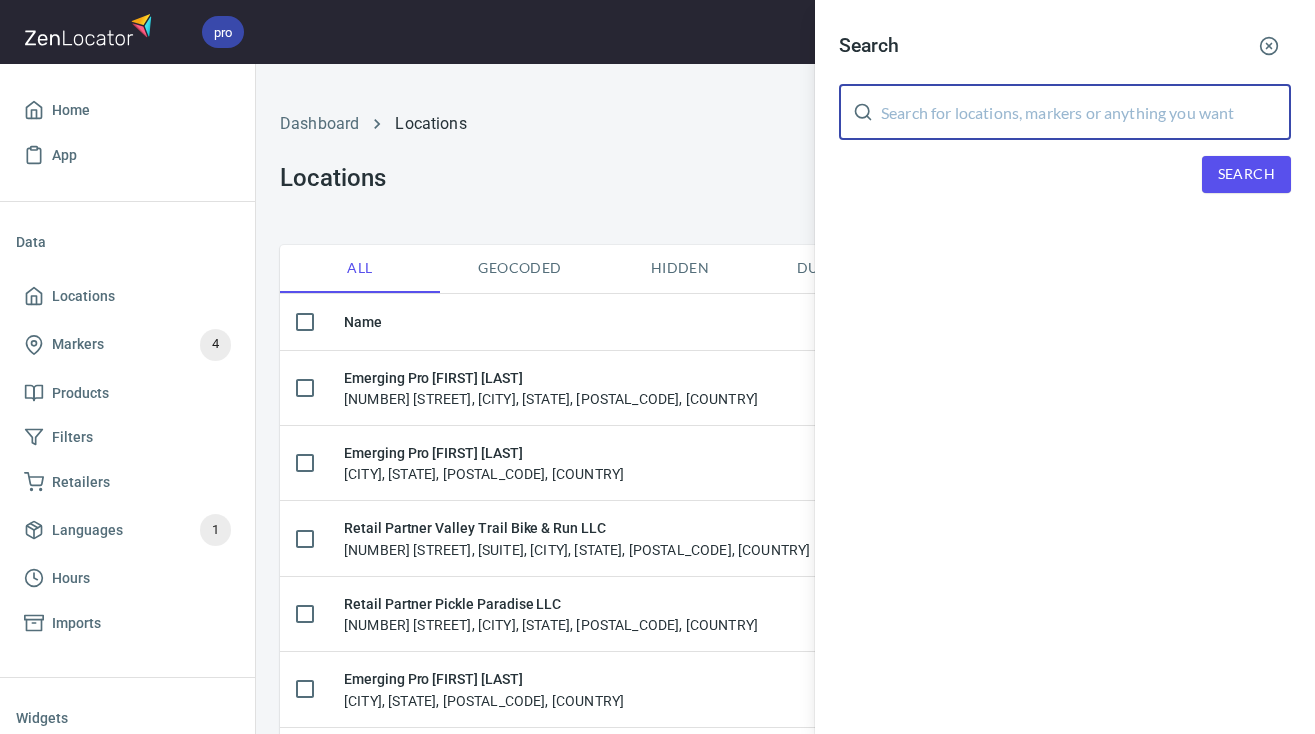 click at bounding box center [1086, 112] 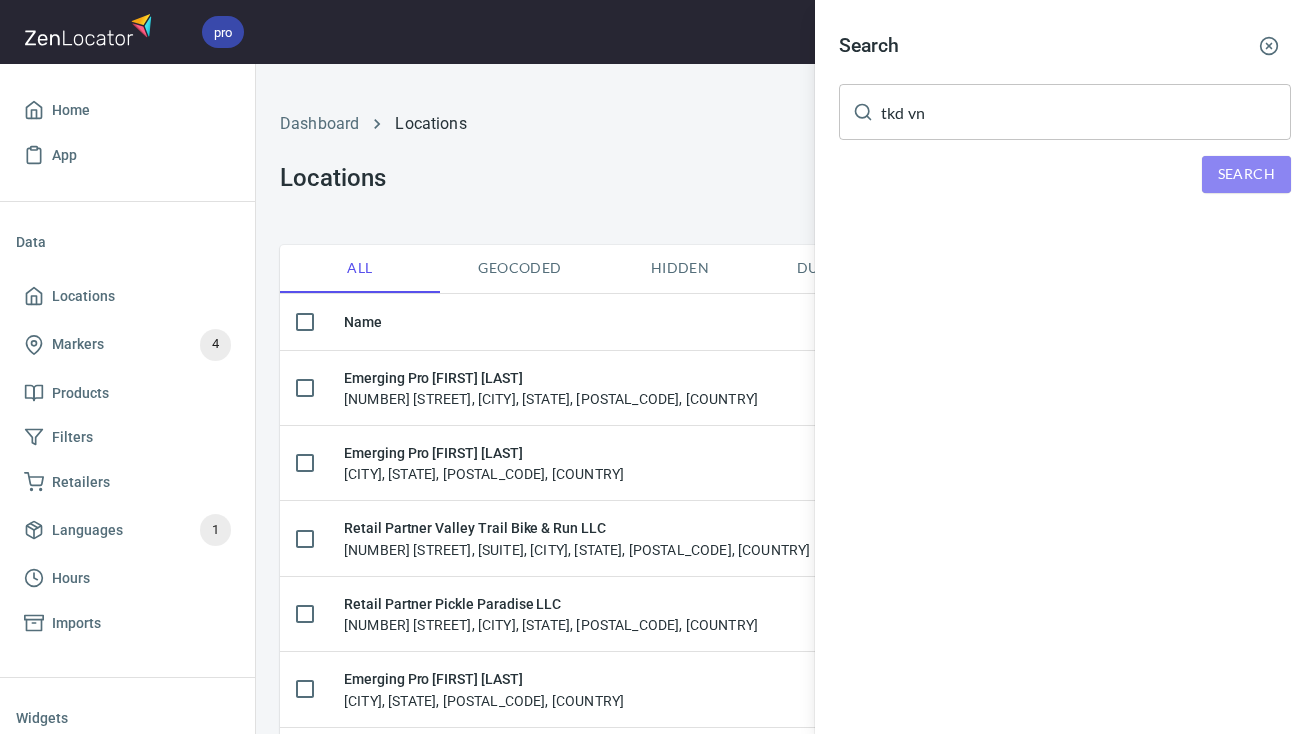 click on "Search" at bounding box center (1246, 174) 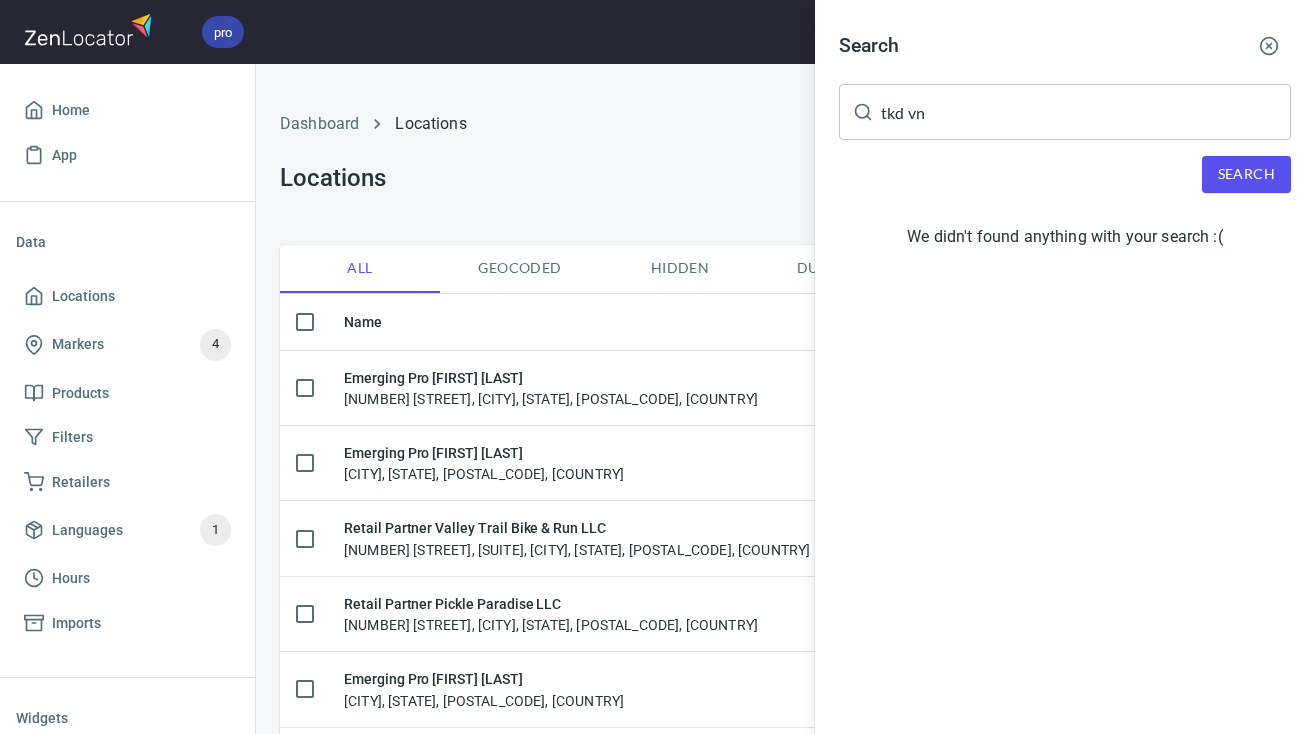 click on "tkd vn" at bounding box center [1086, 112] 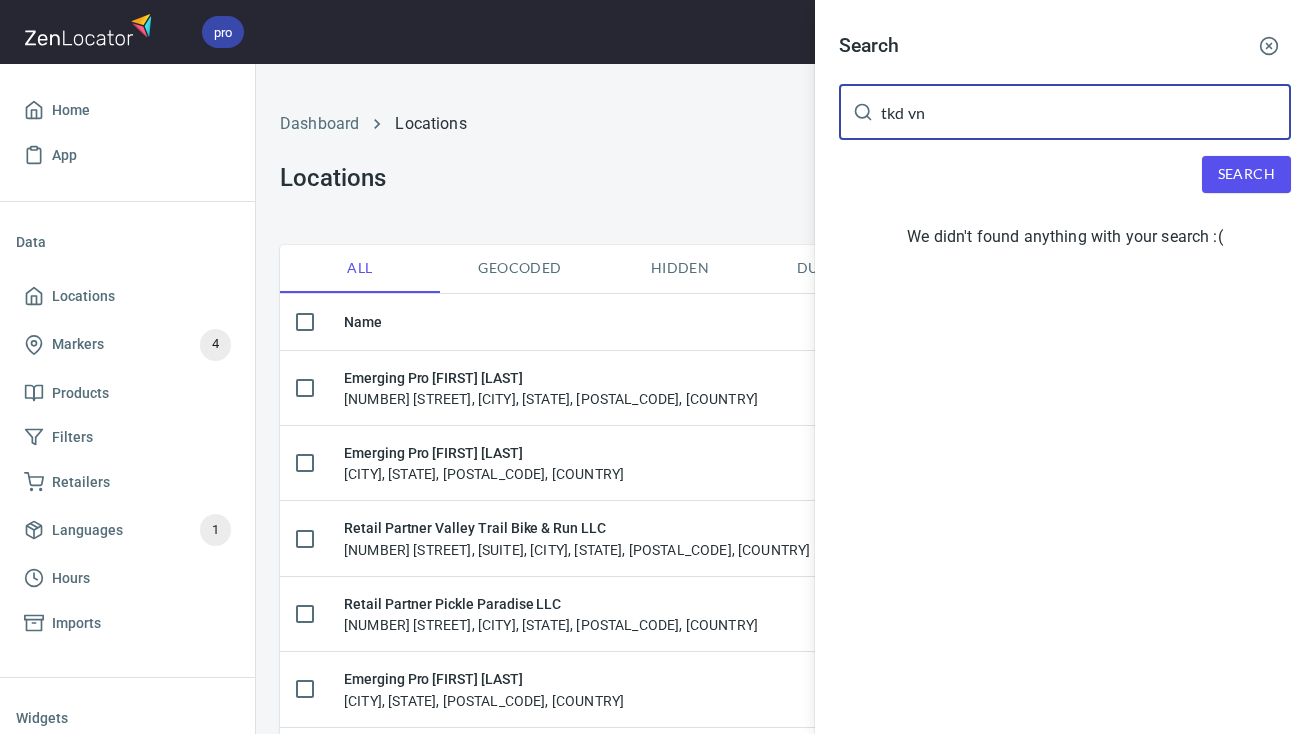 click on "tkd vn" at bounding box center [1086, 112] 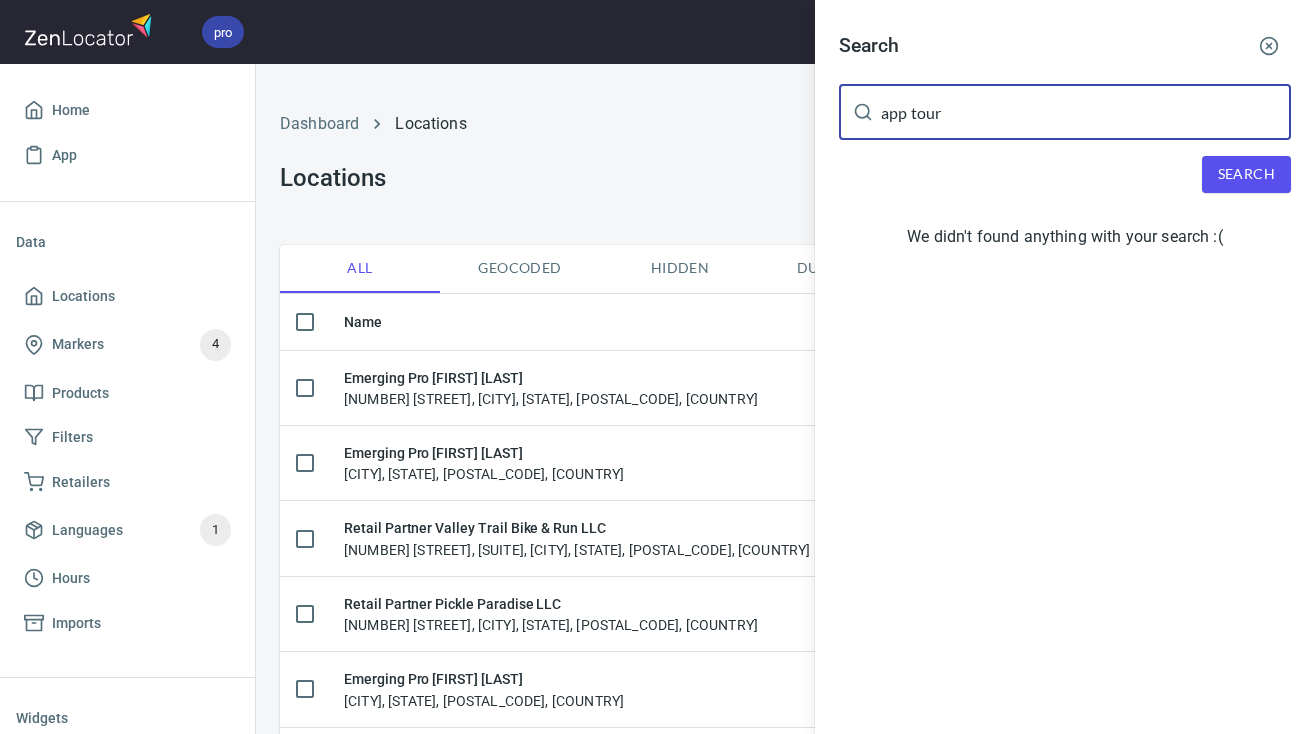type on "app tour" 